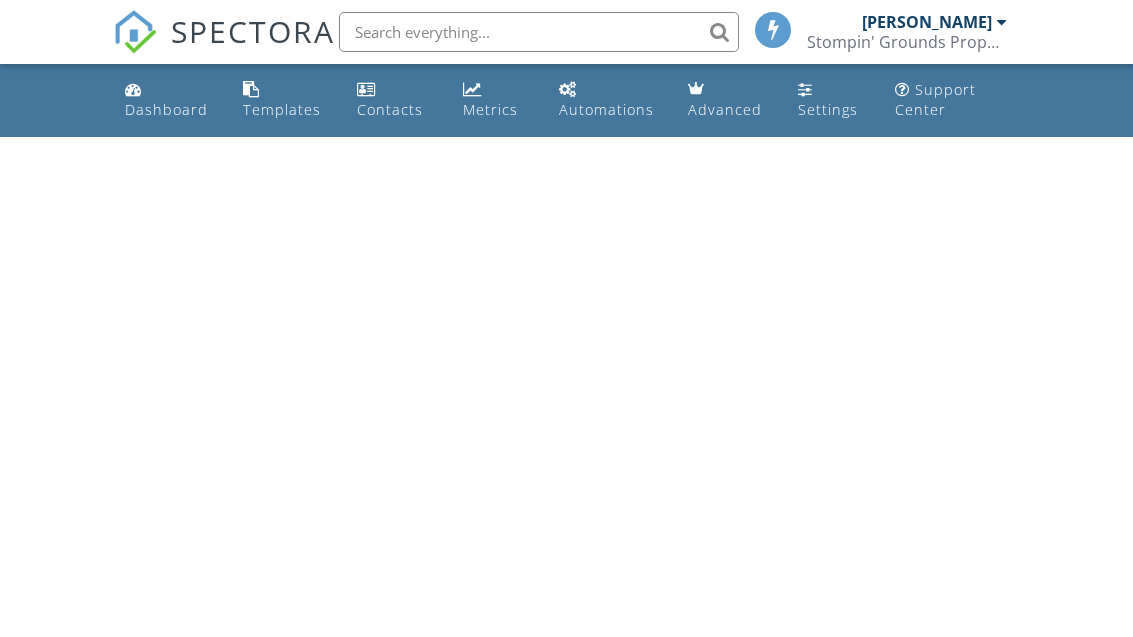 scroll, scrollTop: 0, scrollLeft: 0, axis: both 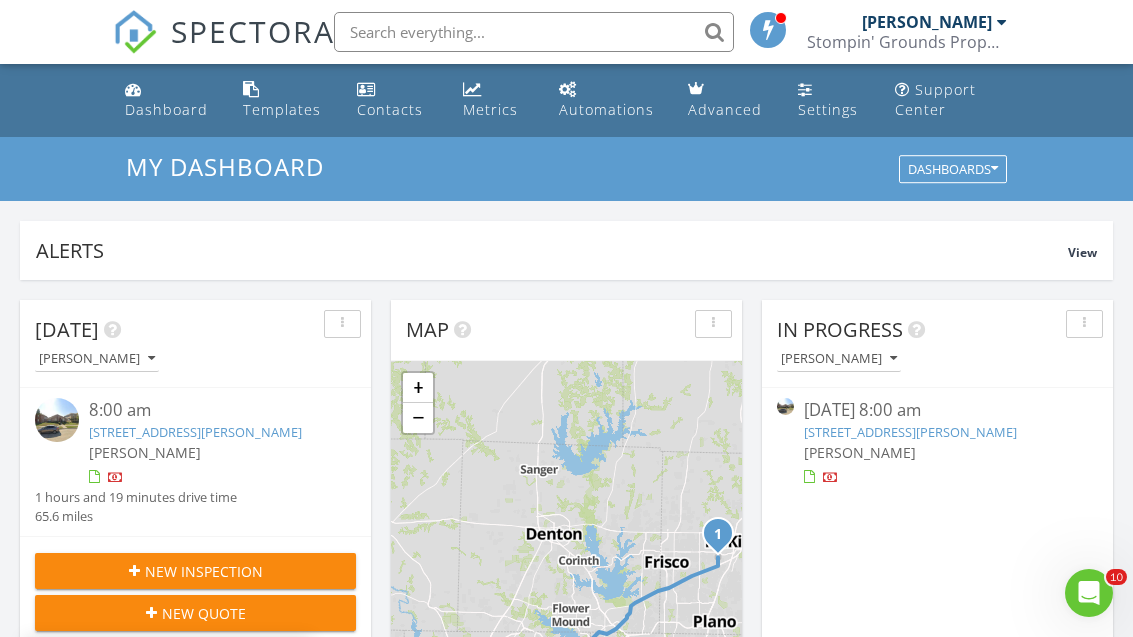 click at bounding box center (938, 478) 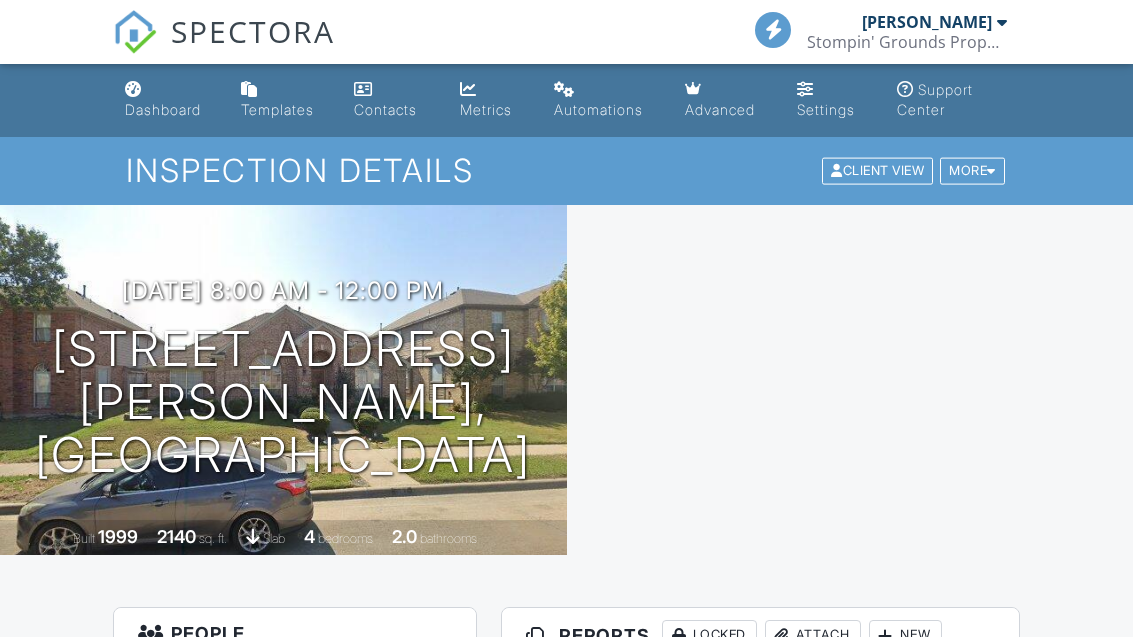 scroll, scrollTop: 0, scrollLeft: 0, axis: both 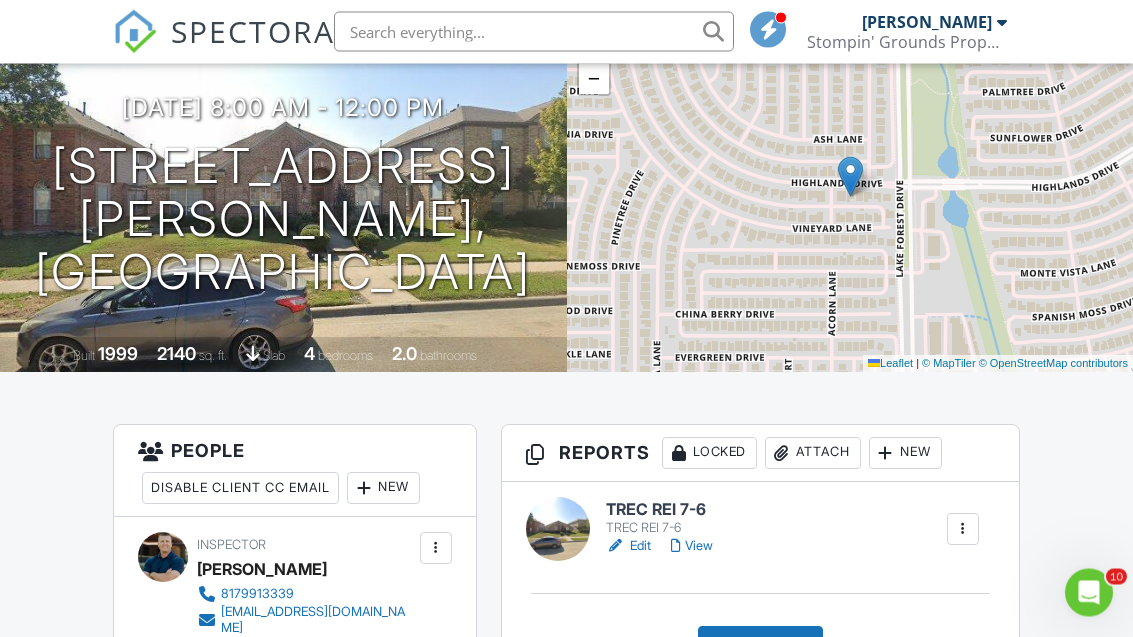 click on "TREC REI 7-6" at bounding box center [663, 511] 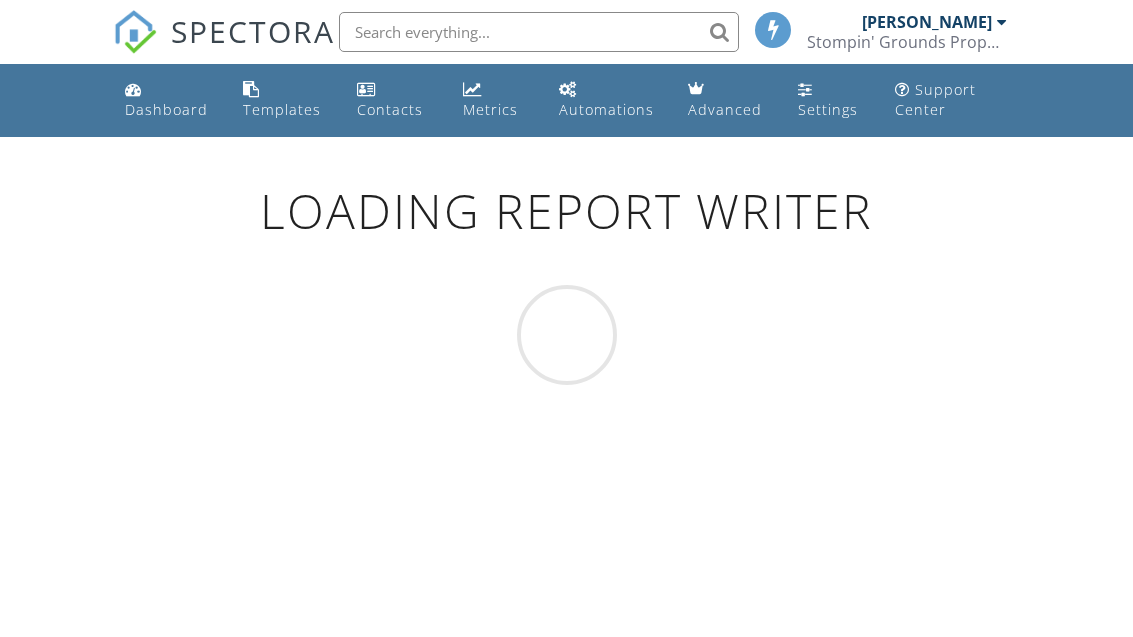scroll, scrollTop: 0, scrollLeft: 0, axis: both 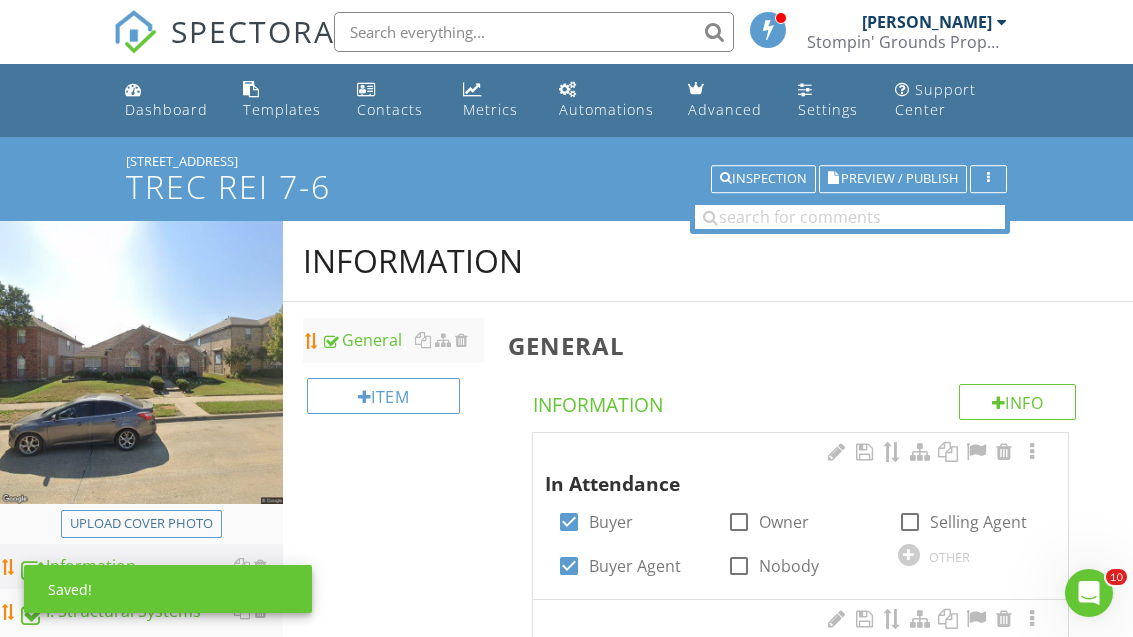 click on "Upload cover photo" at bounding box center (141, 524) 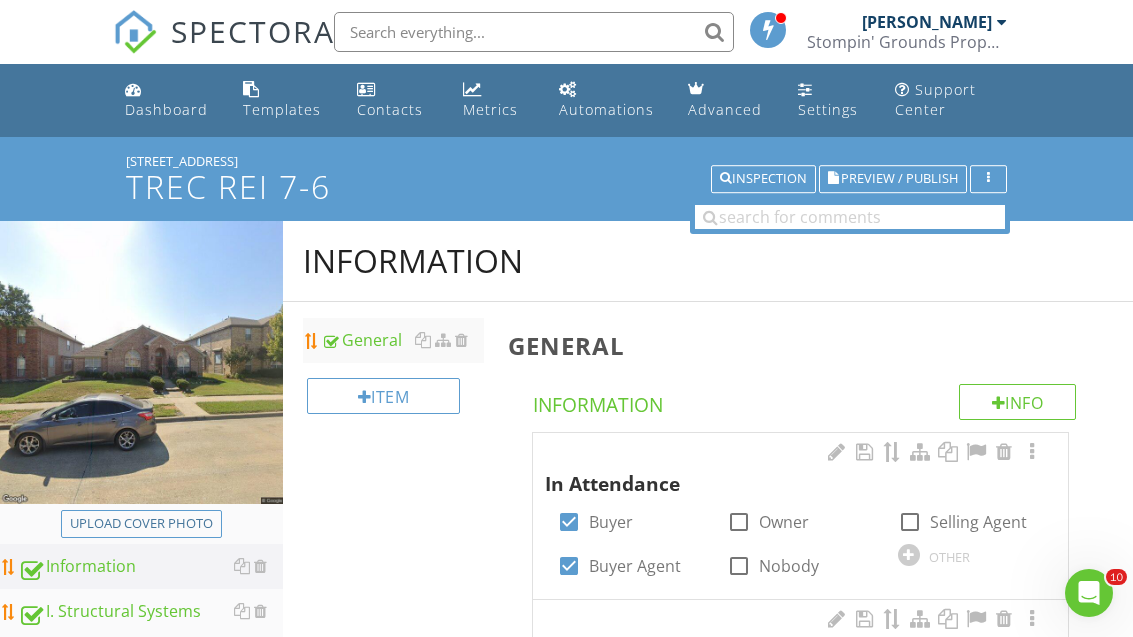 type on "C:\fakepath\IMG_2737.jpeg" 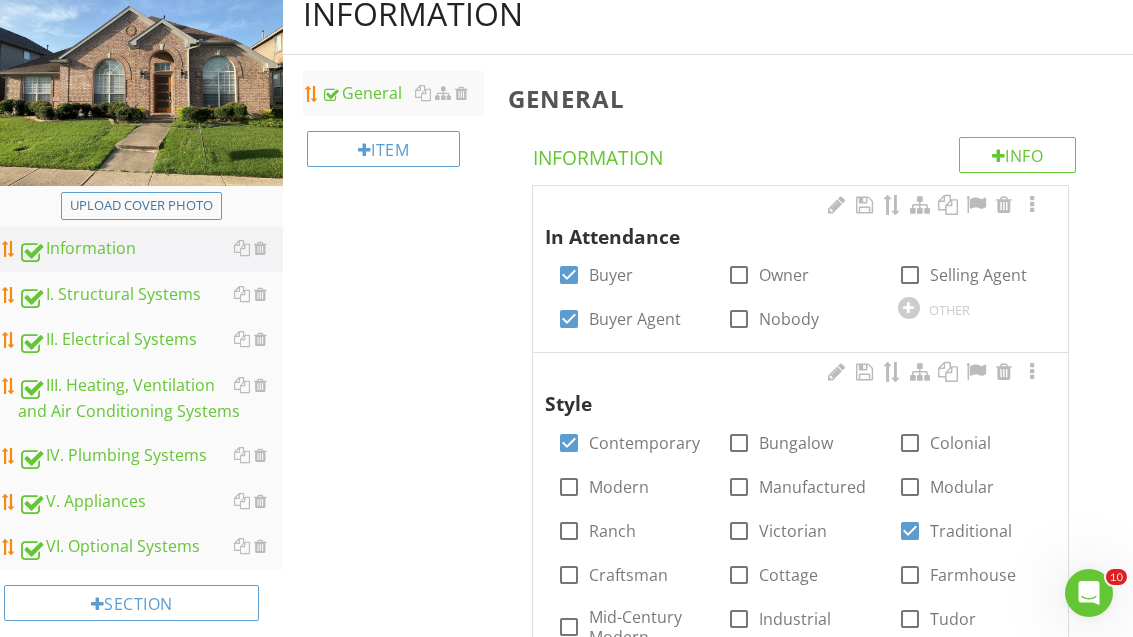 scroll, scrollTop: 256, scrollLeft: 0, axis: vertical 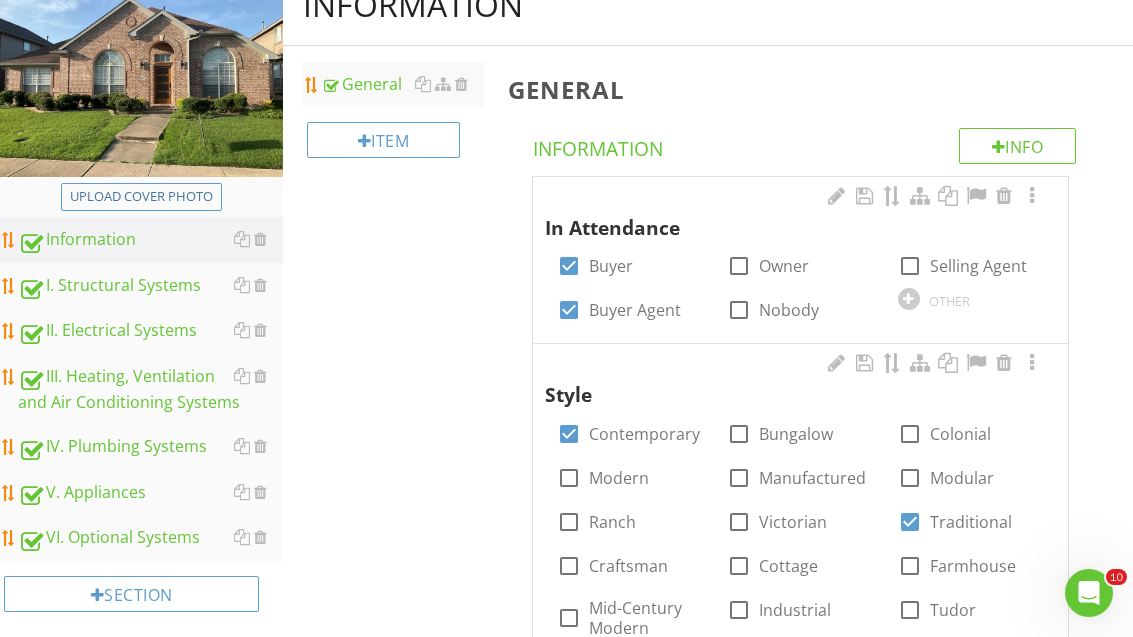 click on "I. Structural Systems" at bounding box center (150, 286) 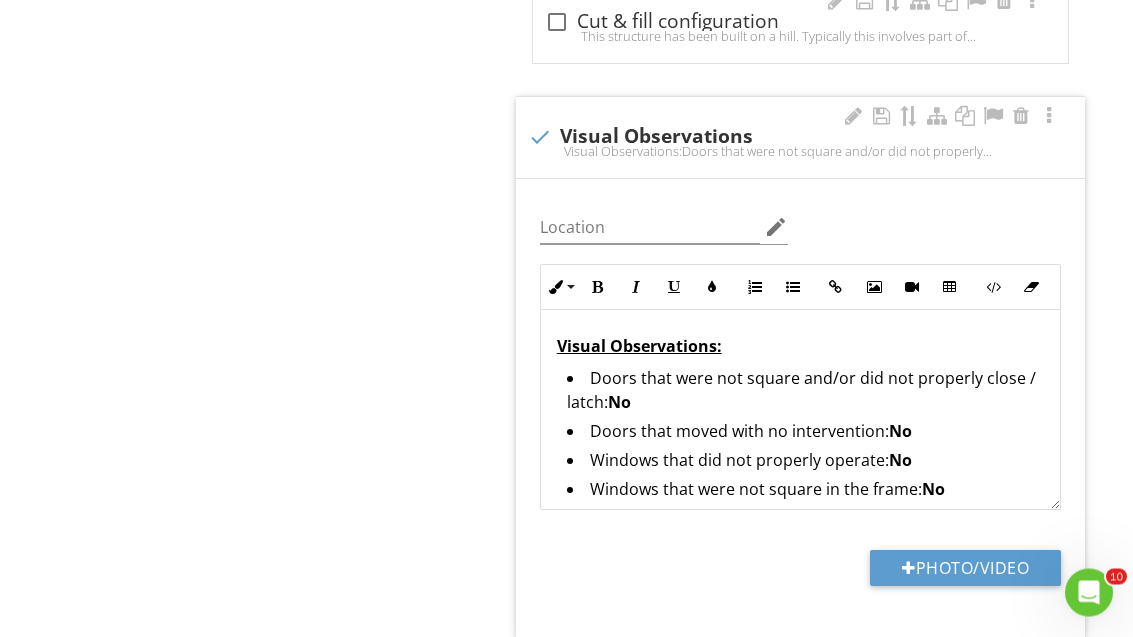 scroll, scrollTop: 1533, scrollLeft: 0, axis: vertical 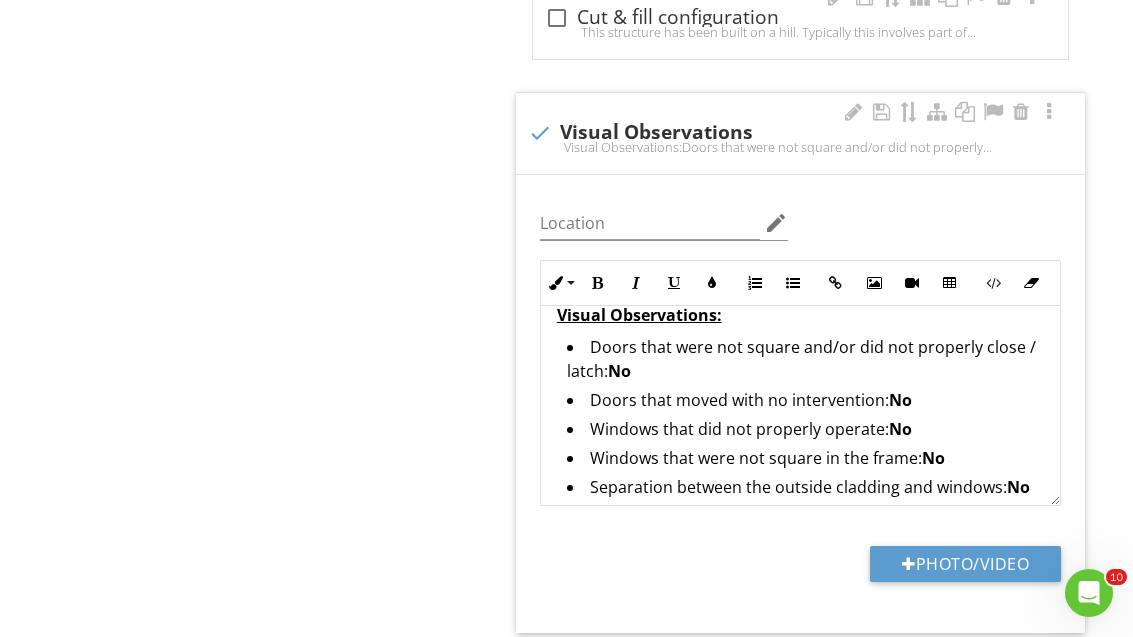 click on "Doors that were not square and/or did not properly close / latch:   No" at bounding box center (805, 361) 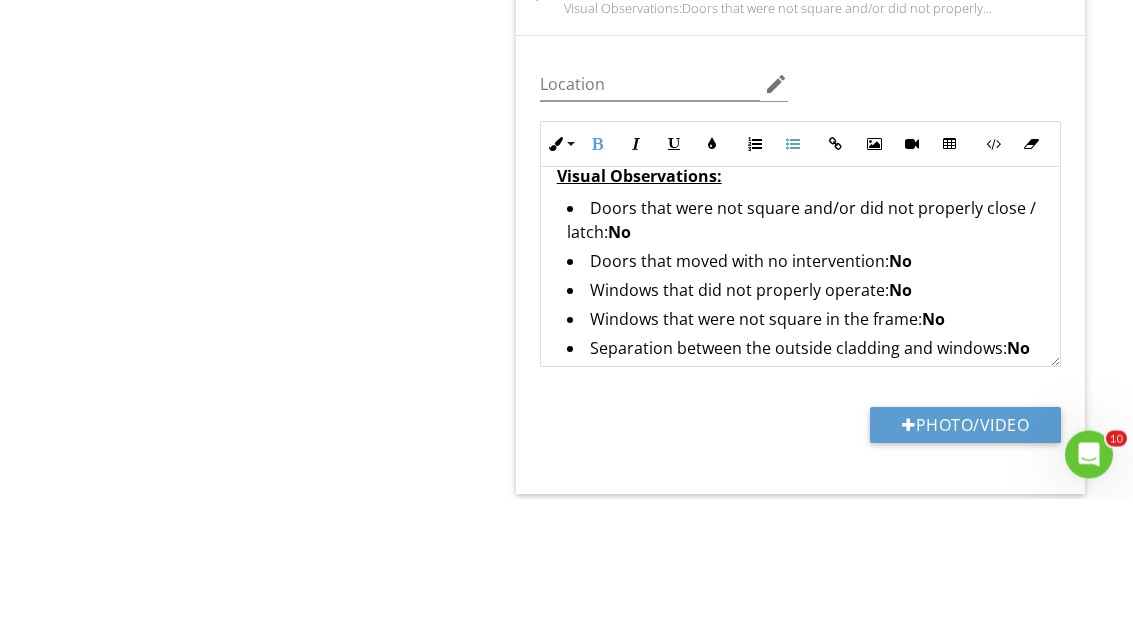 type 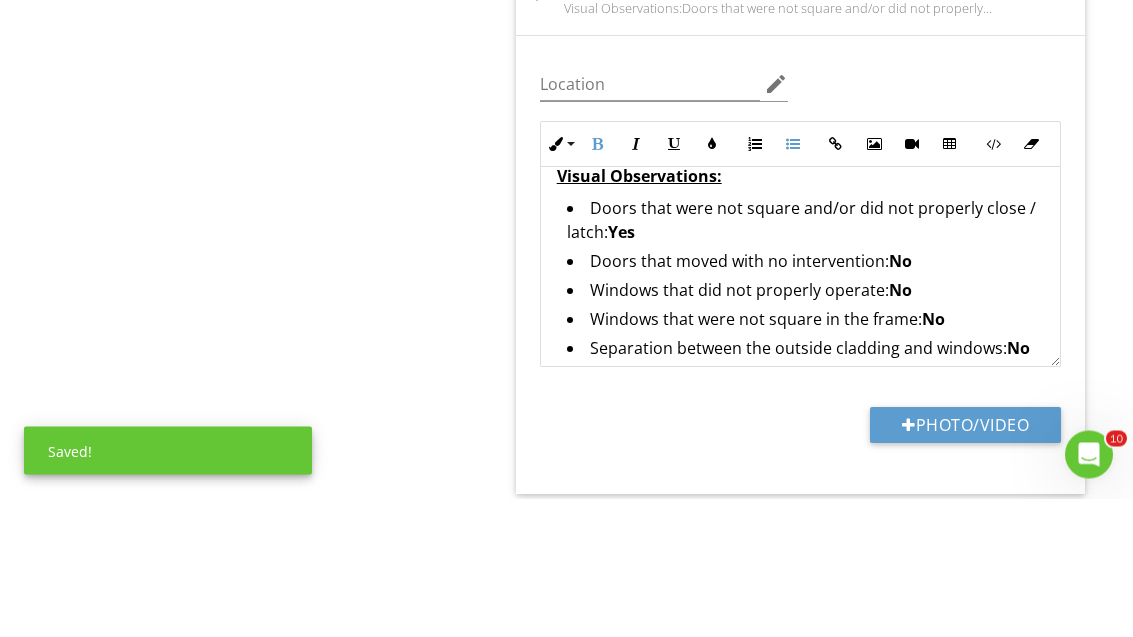 click on "Upload cover photo
Information
I. Structural Systems
II. Electrical Systems
III. Heating, Ventilation and Air Conditioning Systems
IV. Plumbing Systems
V. Appliances
VI. Optional Systems
Section
I. Structural Systems
A. Foundations
B. Grading and Drainage
C. Roof Covering Materials
D. Roof Structures and Attics
E. Walls (Interior and Exterior)
F. Ceilings and Floors
G. Doors (Interior and Exterior)
H. Windows
I. Stairways (Interior and Exterior)
J. Fireplaces and Chimneys
IN   Inspected NI" at bounding box center (566, 2900) 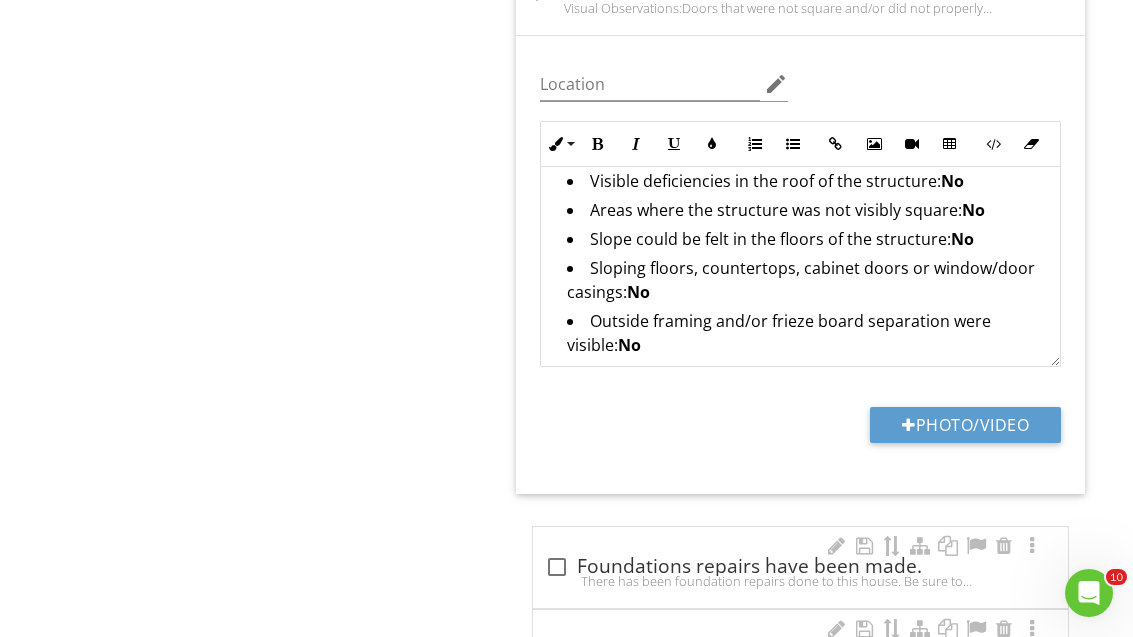 scroll, scrollTop: 340, scrollLeft: 0, axis: vertical 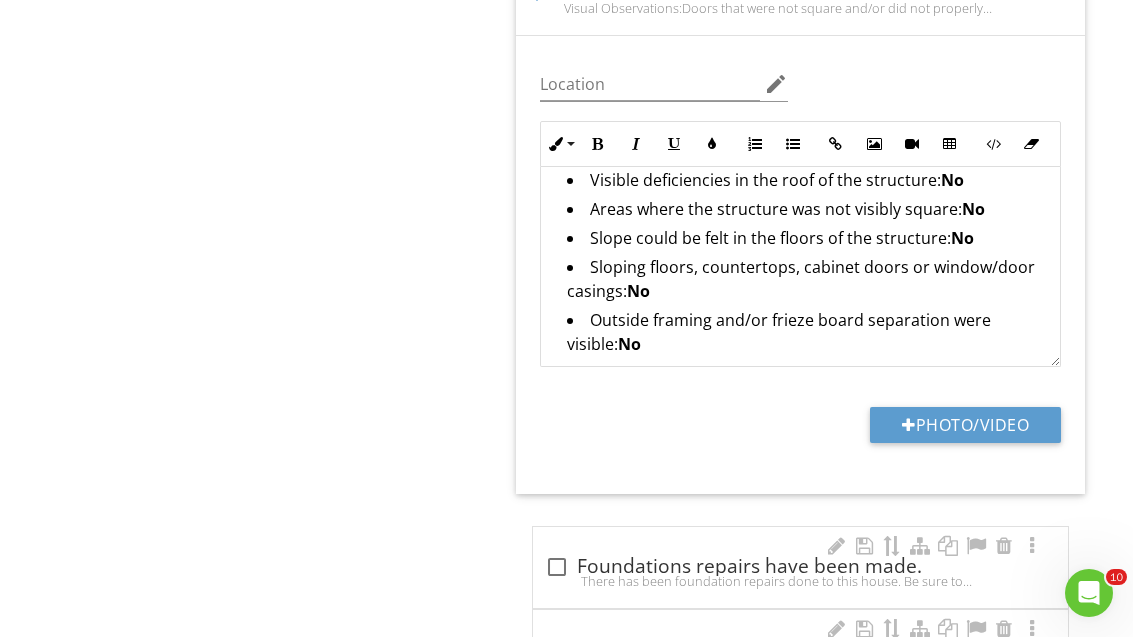 click on "Slope could be felt in the floors of the structure:   No" at bounding box center [805, 240] 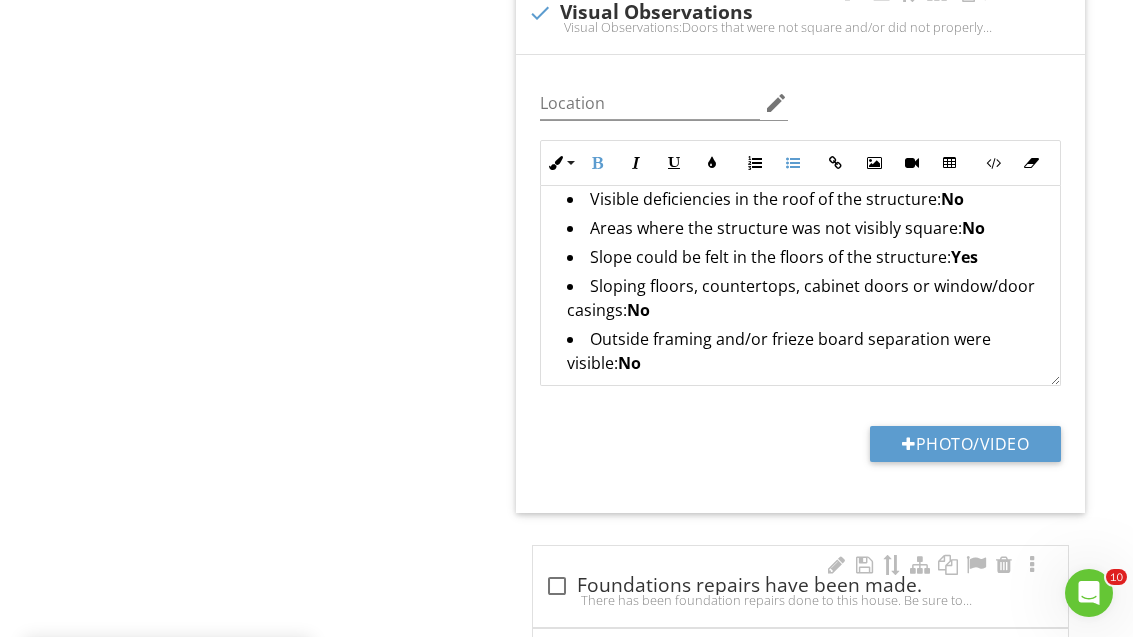 click on "Upload cover photo
Information
I. Structural Systems
II. Electrical Systems
III. Heating, Ventilation and Air Conditioning Systems
IV. Plumbing Systems
V. Appliances
VI. Optional Systems
Section
I. Structural Systems
A. Foundations
B. Grading and Drainage
C. Roof Covering Materials
D. Roof Structures and Attics
E. Walls (Interior and Exterior)
F. Ceilings and Floors
G. Doors (Interior and Exterior)
H. Windows
I. Stairways (Interior and Exterior)
J. Fireplaces and Chimneys
IN   Inspected NI" at bounding box center [566, 2780] 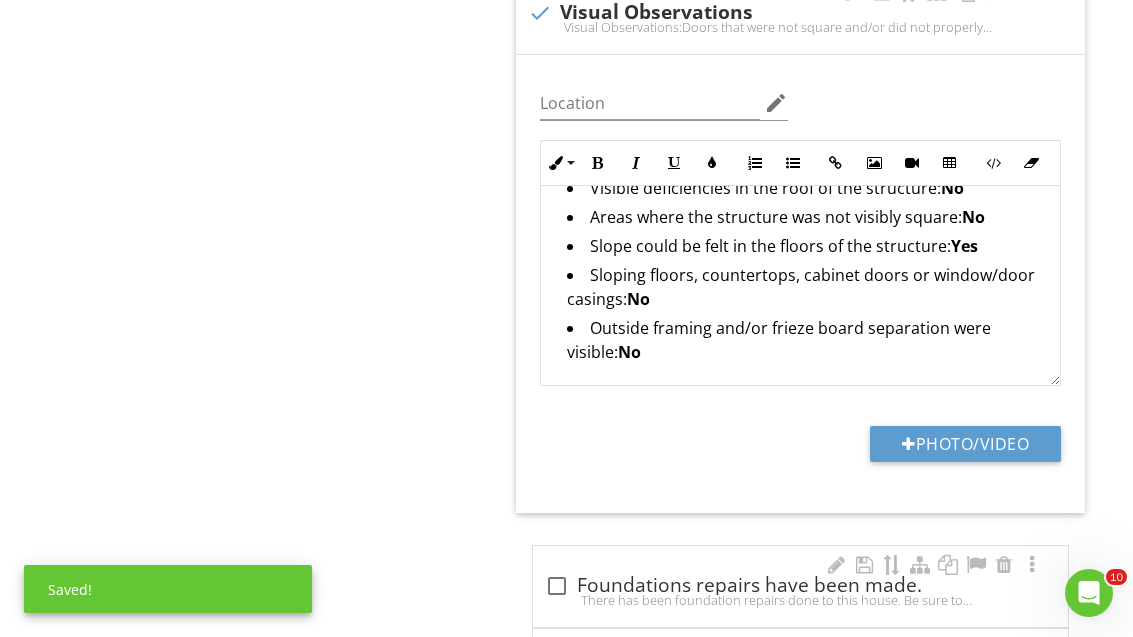 scroll, scrollTop: 351, scrollLeft: 0, axis: vertical 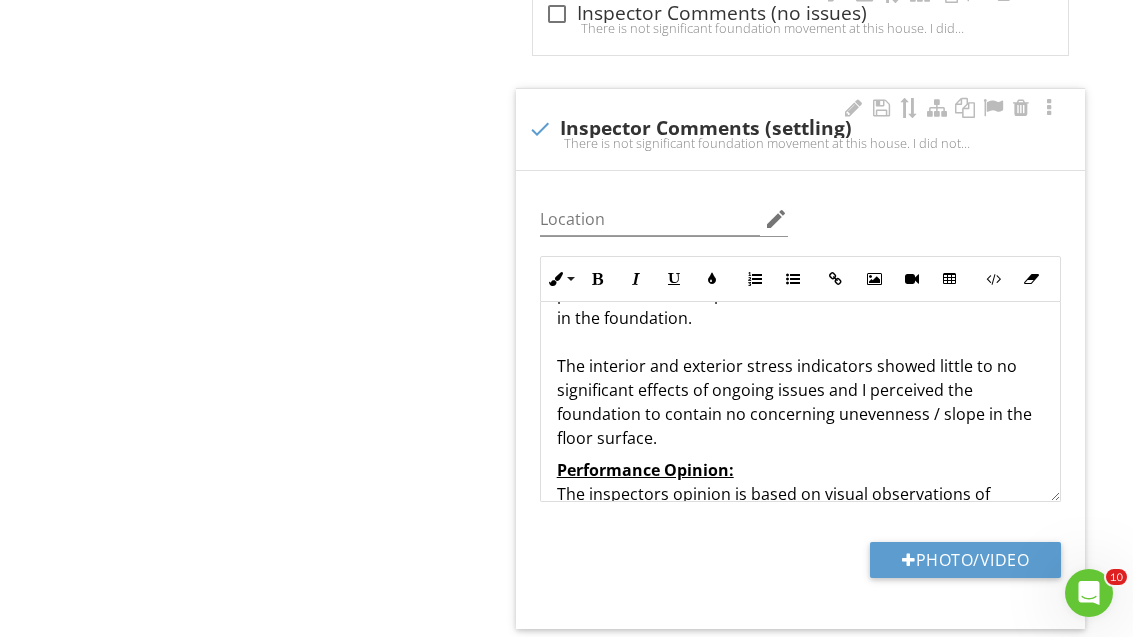click on "There is not significant foundation movement at this house.  I did not observe any apparent evidence that would indicate the presence of adverse performance or considerable deficiencies in the foundation.   The interior and exterior stress indicators showed little to no significant effects of ongoing issues and I perceived the foundation to contain no concerning unevenness / slope in the floor surface." at bounding box center [800, 342] 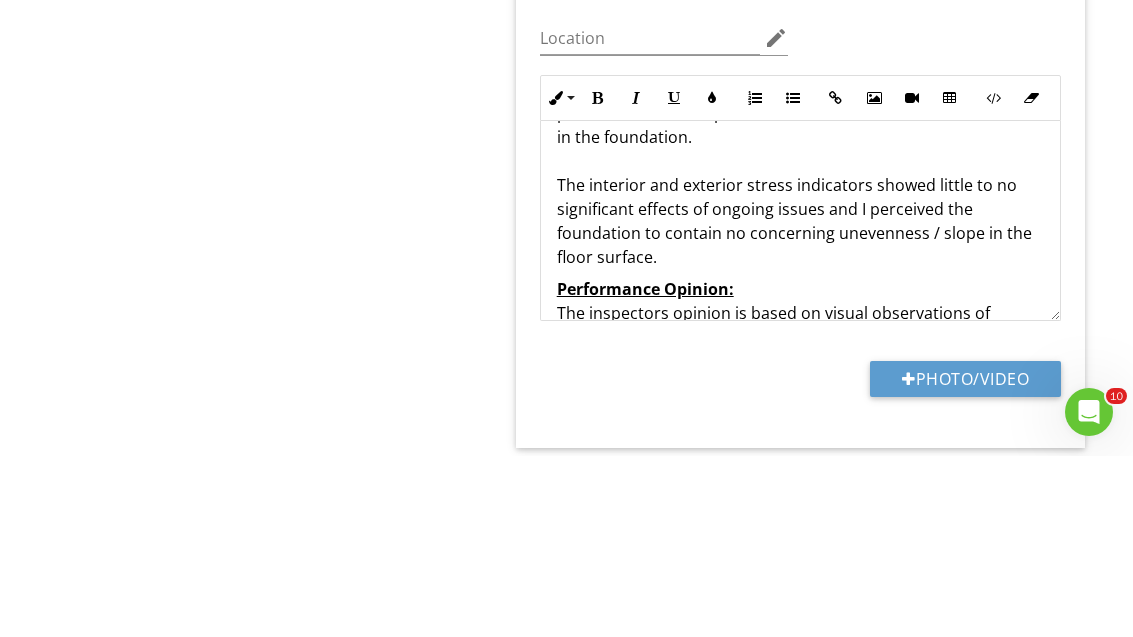 type 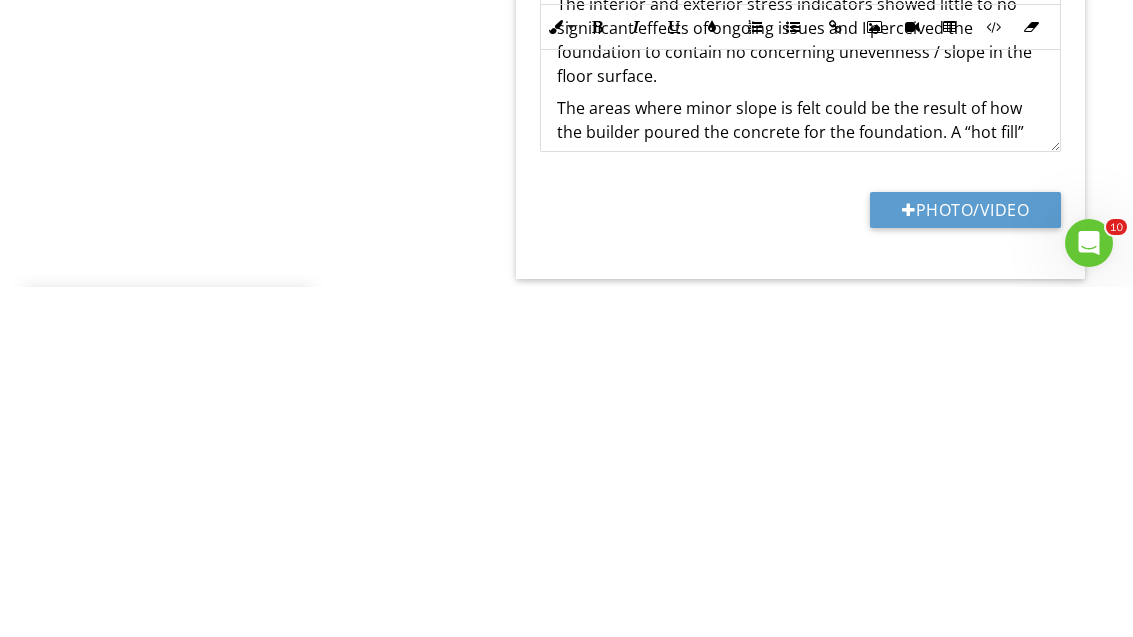 scroll, scrollTop: 120, scrollLeft: 0, axis: vertical 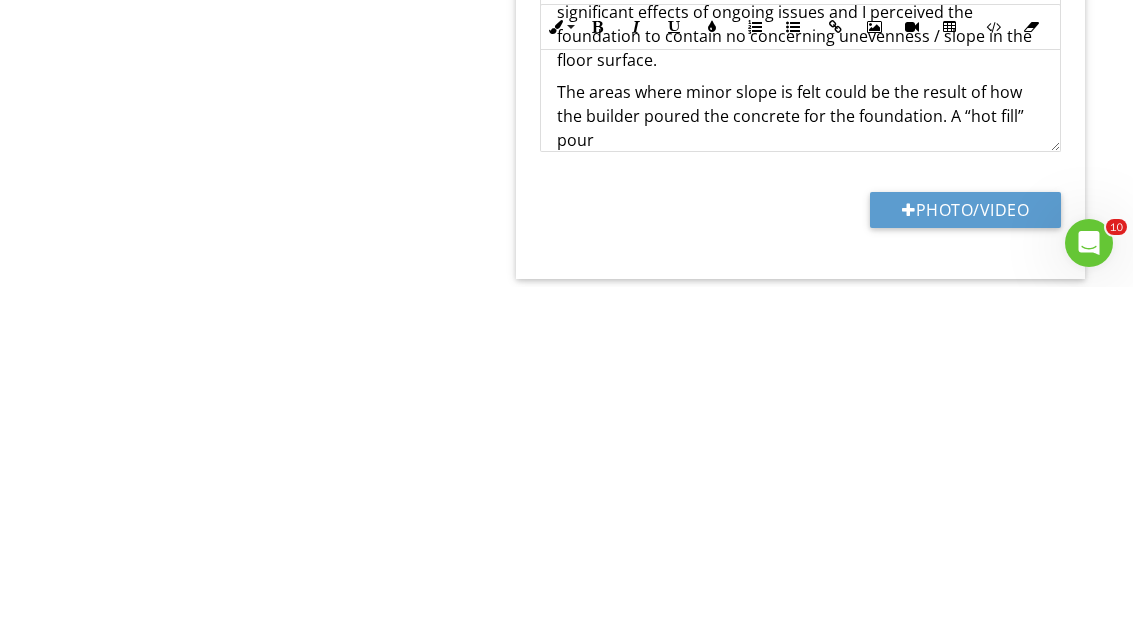 click on "The areas where minor slope is felt could be the result of how the builder poured the concrete for the foundation. A “hot fill” pour" at bounding box center [800, 466] 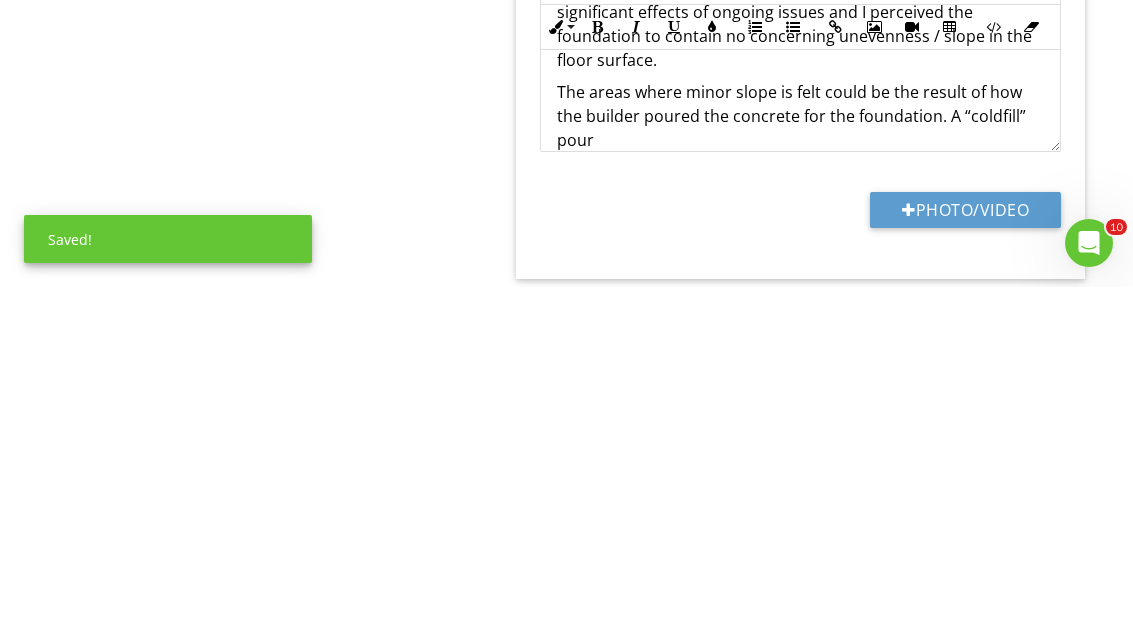 click on "The areas where minor slope is felt could be the result of how the builder poured the concrete for the foundation. A “cold  fill” pour" at bounding box center [800, 466] 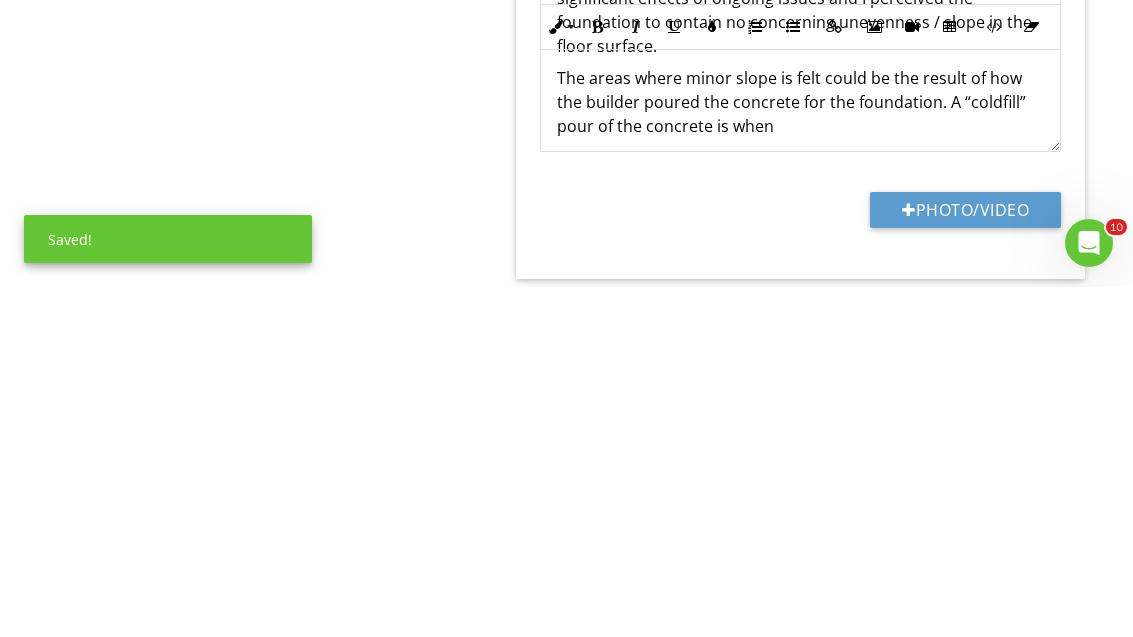 scroll, scrollTop: 139, scrollLeft: 0, axis: vertical 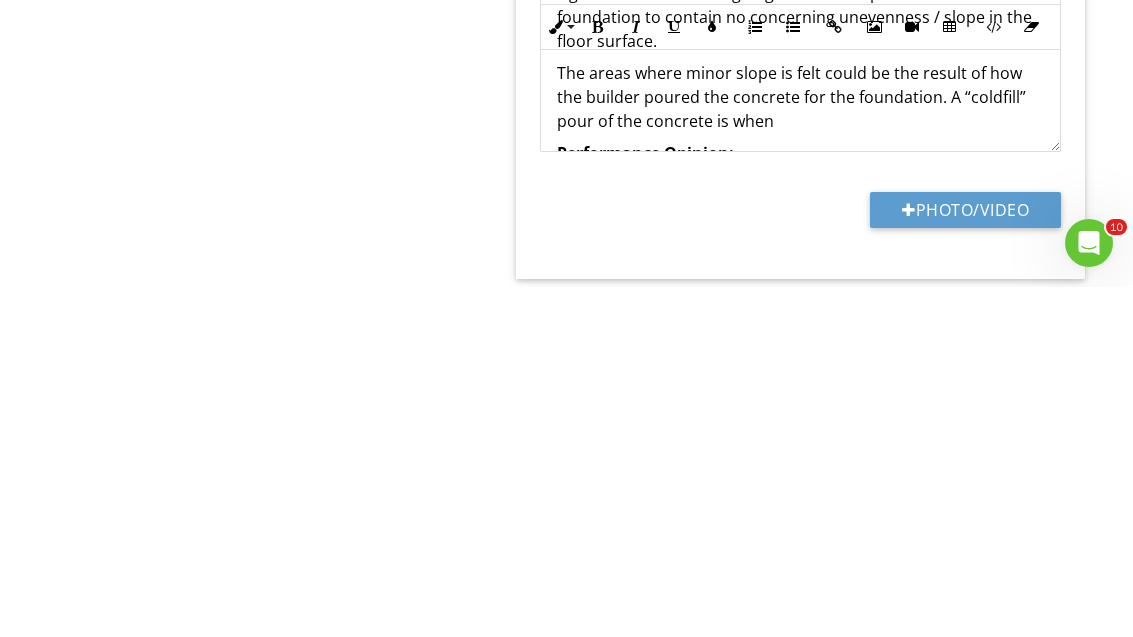 click on "The areas where minor slope is felt could be the result of how the builder poured the concrete for the foundation. A “cold  fill” pour of the concrete is when" at bounding box center (800, 447) 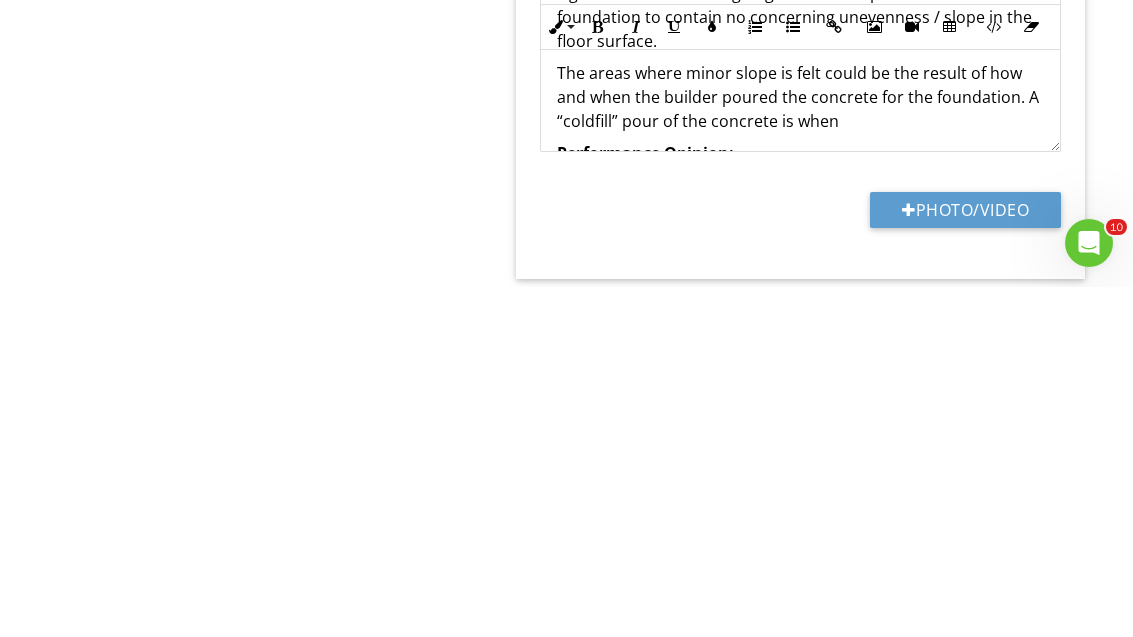 click on "The areas where minor slope is felt could be the result of how and when the builder poured the concrete for the foundation. A “cold  fill” pour of the concrete is when" at bounding box center (800, 447) 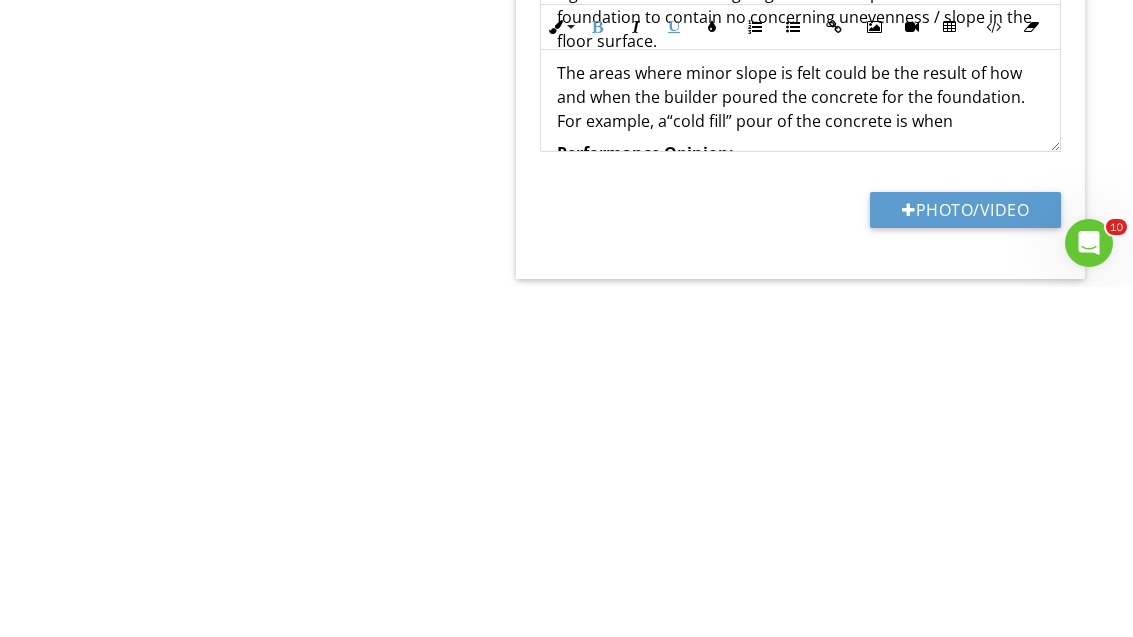 click on "There is not significant foundation movement at this house.  I did not observe any apparent evidence that would indicate the presence of adverse performance or considerable deficiencies in the foundation.   The interior and exterior stress indicators showed little to no significant effects of ongoing issues and I perceived the foundation to contain no concerning unevenness / slope in the floor surface. The areas where minor slope is felt could be the result of how and when the builder poured the concrete for the foundation. For example, a  “cold fill” pour of the concrete is when  Performance Opinion: The inspectors opinion is based on visual observations of accessible and unobstructed areas of the structure at the time of the inspection. Structural movement and/or settling noted, however, the foundation is supporting the structure at this time." at bounding box center [800, 423] 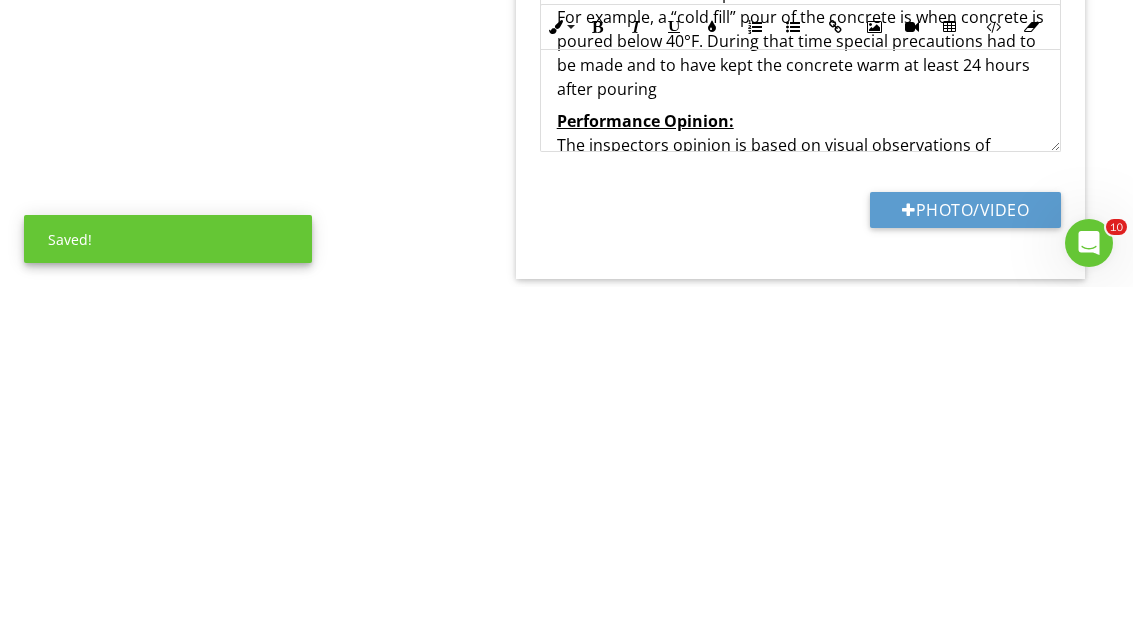 scroll, scrollTop: 244, scrollLeft: 0, axis: vertical 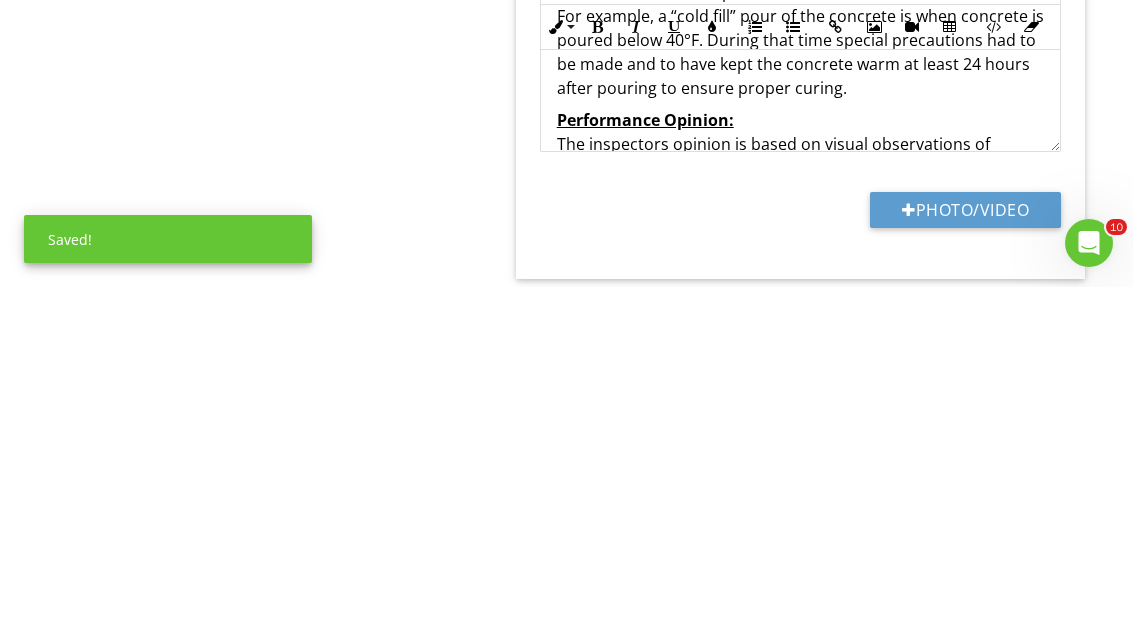 click on "Upload cover photo
Information
I. Structural Systems
II. Electrical Systems
III. Heating, Ventilation and Air Conditioning Systems
IV. Plumbing Systems
V. Appliances
VI. Optional Systems
Section
I. Structural Systems
A. Foundations
B. Grading and Drainage
C. Roof Covering Materials
D. Roof Structures and Attics
E. Walls (Interior and Exterior)
F. Ceilings and Floors
G. Doors (Interior and Exterior)
H. Windows
I. Stairways (Interior and Exterior)
J. Fireplaces and Chimneys
IN   Inspected NI" at bounding box center [566, 2125] 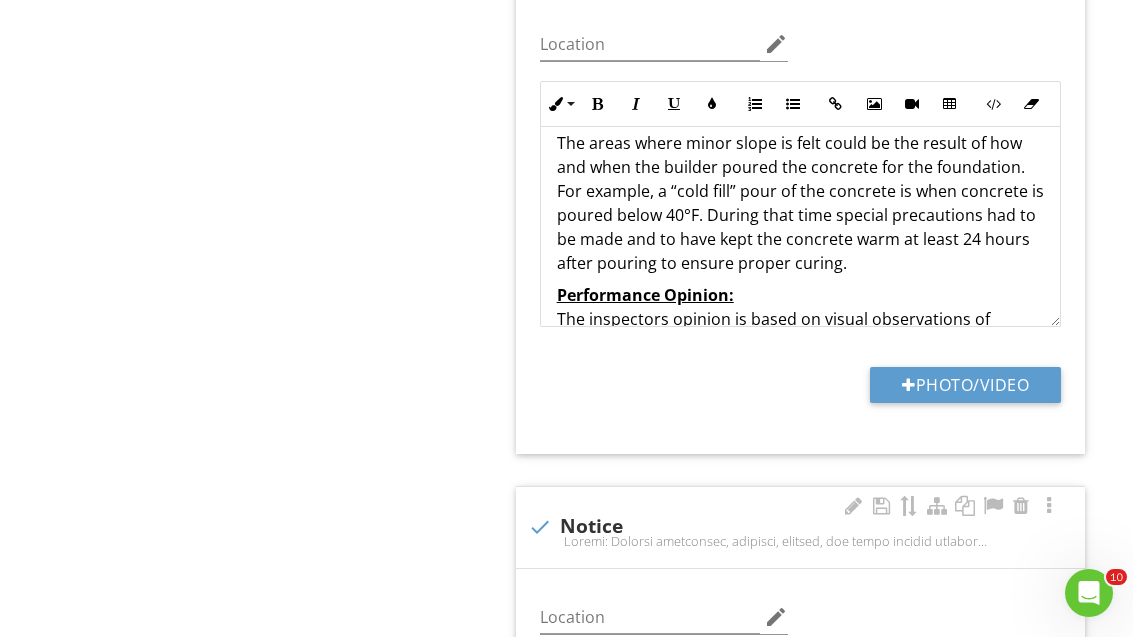 scroll, scrollTop: 2482, scrollLeft: 0, axis: vertical 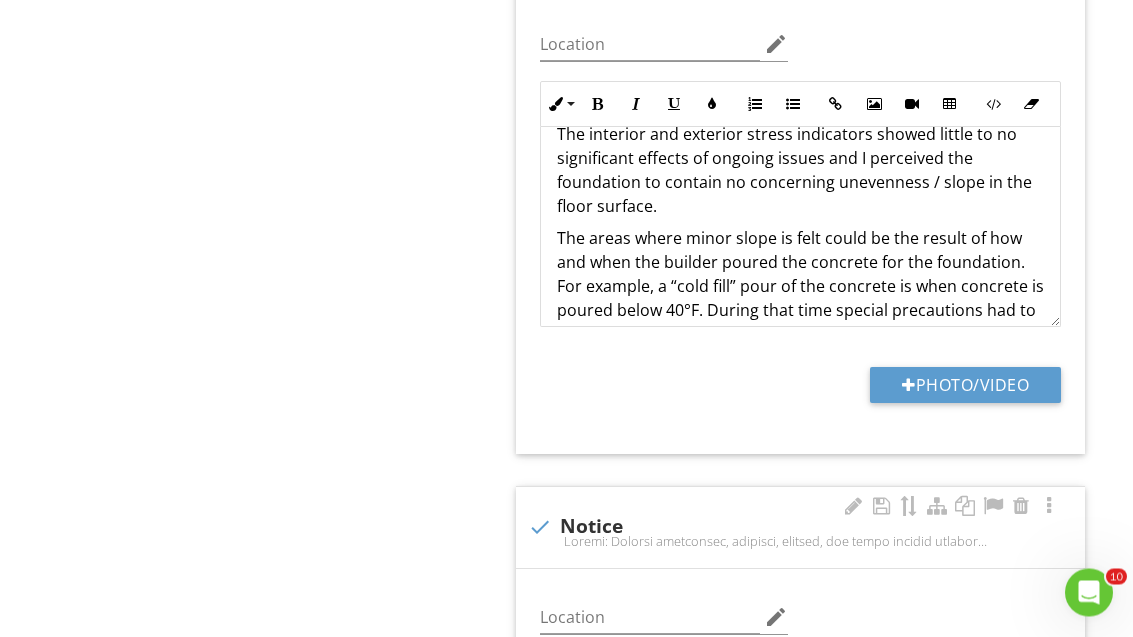 click on "There is not significant foundation movement at this house.  I did not observe any apparent evidence that would indicate the presence of adverse performance or considerable deficiencies in the foundation.   The interior and exterior stress indicators showed little to no significant effects of ongoing issues and I perceived the foundation to contain no concerning unevenness / slope in the floor surface." at bounding box center (800, 111) 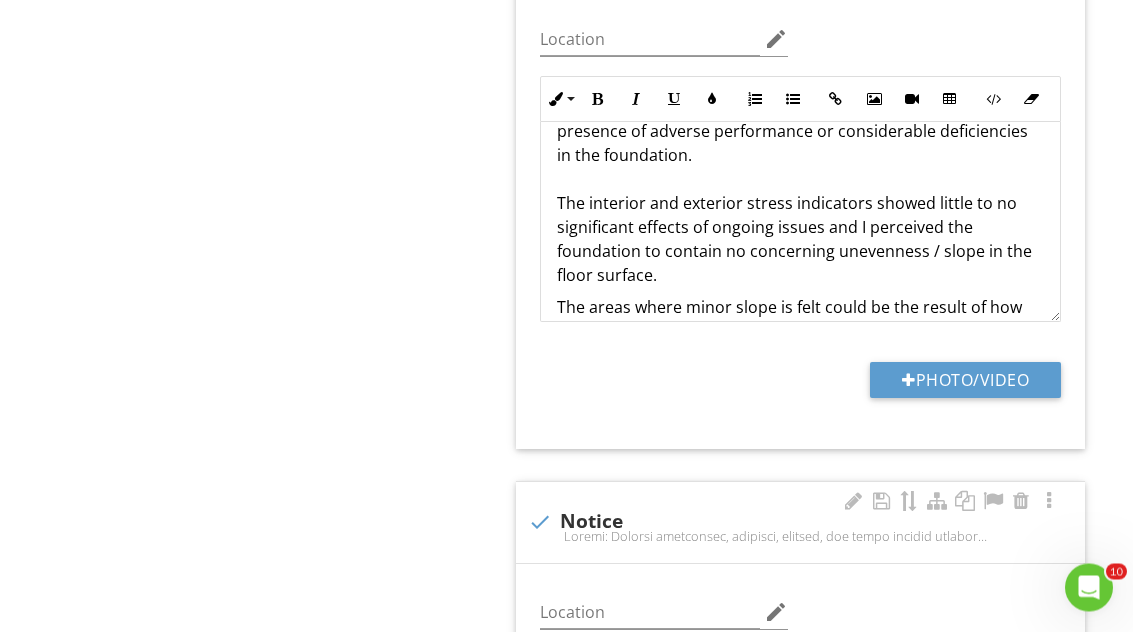 scroll, scrollTop: 69, scrollLeft: 0, axis: vertical 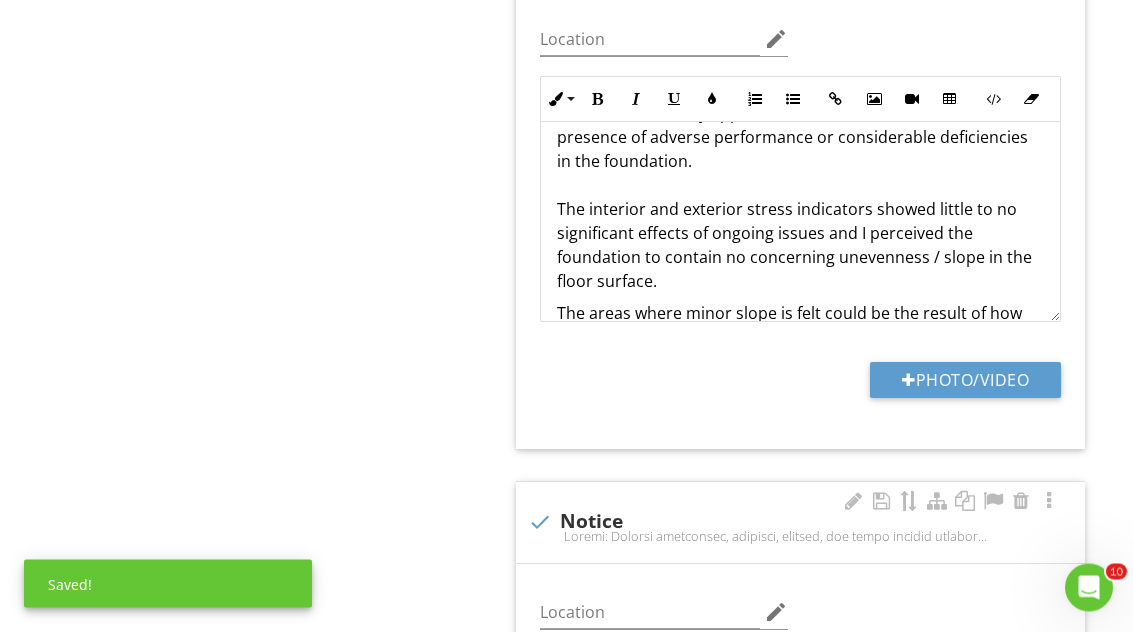 click on "There is not significant foundation movement at this house.  I did not observe any apparent evidence that would indicate the presence of adverse performance or considerable deficiencies in the foundation.   The interior and exterior stress indicators showed little to no significant effects of ongoing issues and I perceived the foundation to contain no concerning unevenness / slope in the floor surface." at bounding box center [800, 191] 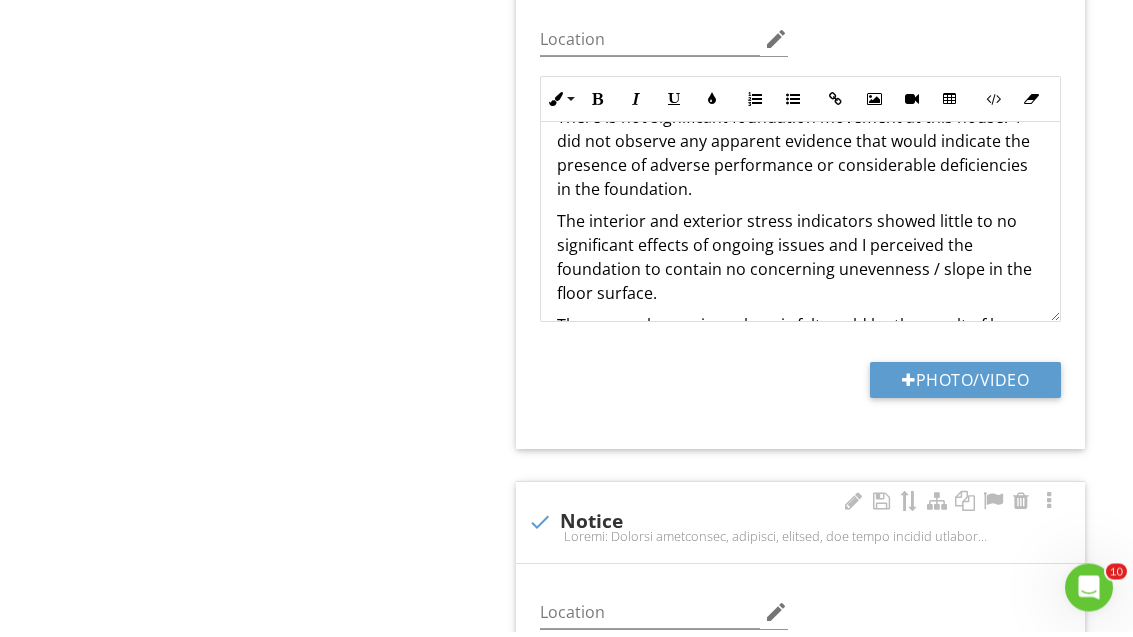 scroll, scrollTop: 45, scrollLeft: 0, axis: vertical 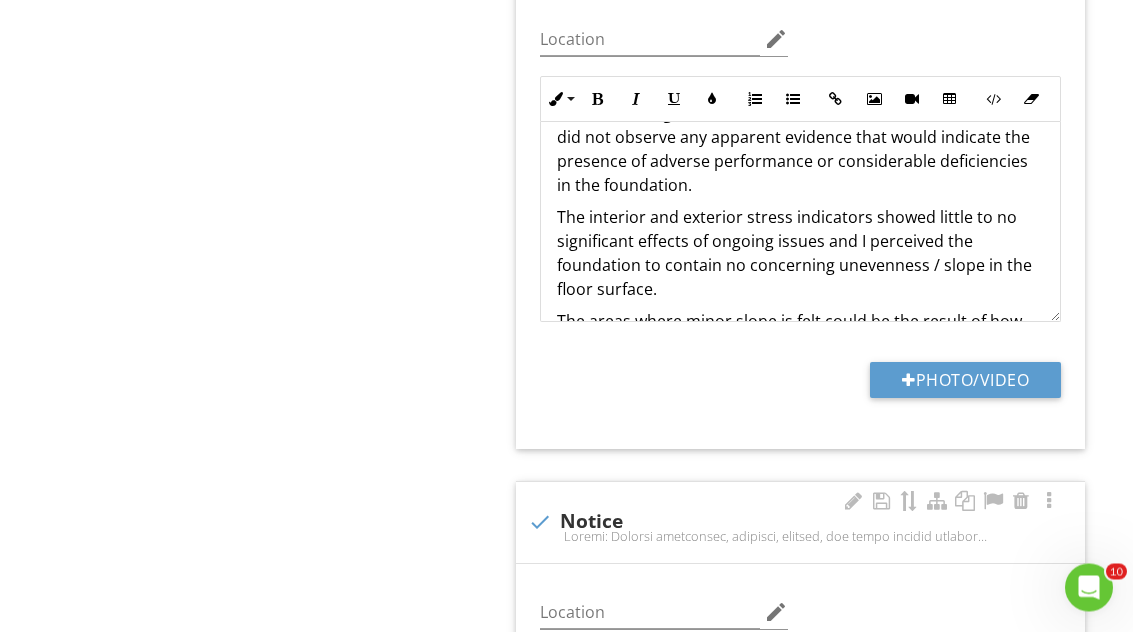 click on "Upload cover photo
Information
I. Structural Systems
II. Electrical Systems
III. Heating, Ventilation and Air Conditioning Systems
IV. Plumbing Systems
V. Appliances
VI. Optional Systems
Section
I. Structural Systems
A. Foundations
B. Grading and Drainage
C. Roof Covering Materials
D. Roof Structures and Attics
E. Walls (Interior and Exterior)
F. Ceilings and Floors
G. Doors (Interior and Exterior)
H. Windows
I. Stairways (Interior and Exterior)
J. Fireplaces and Chimneys
IN   Inspected NI" at bounding box center (566, 1951) 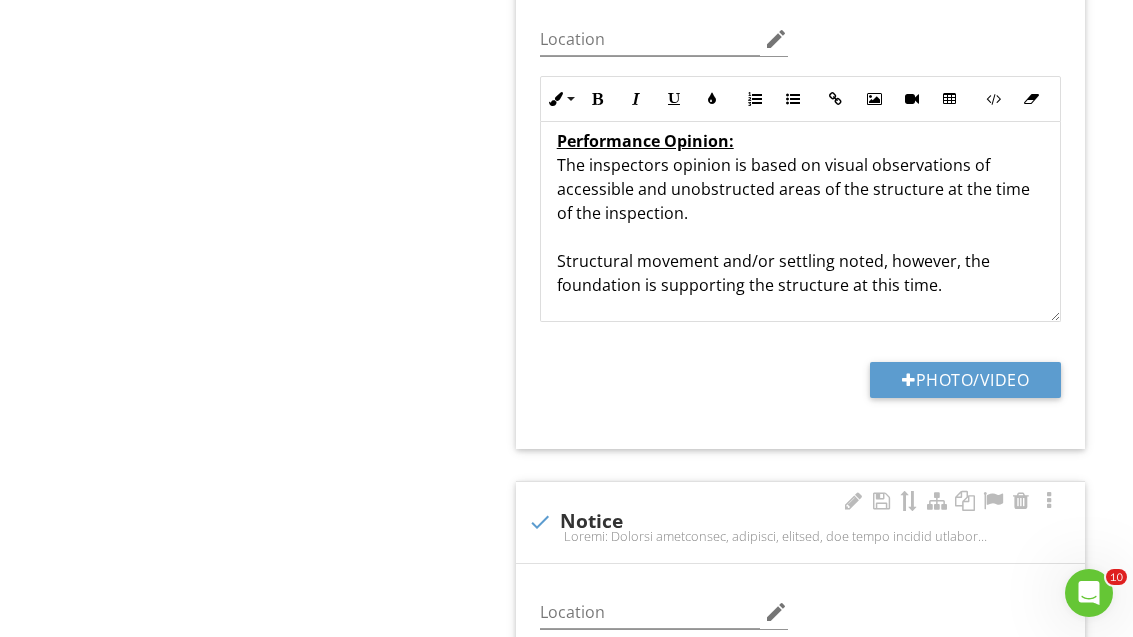 scroll, scrollTop: 377, scrollLeft: 0, axis: vertical 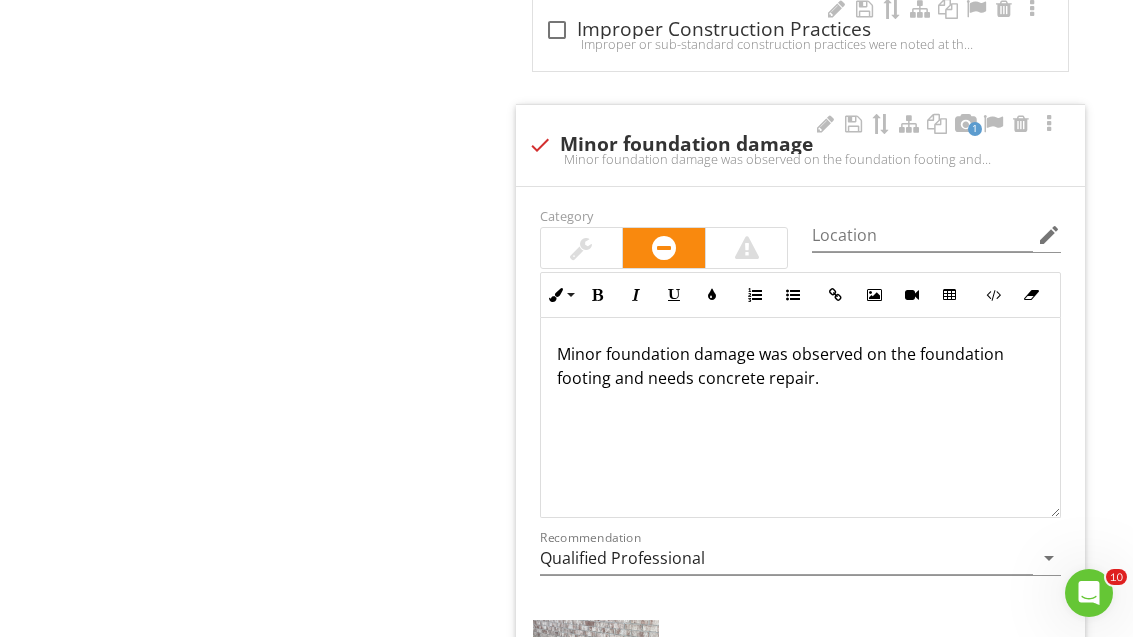 click on "Minor foundation damage was observed on the foundation footing and needs concrete repair." at bounding box center [800, 366] 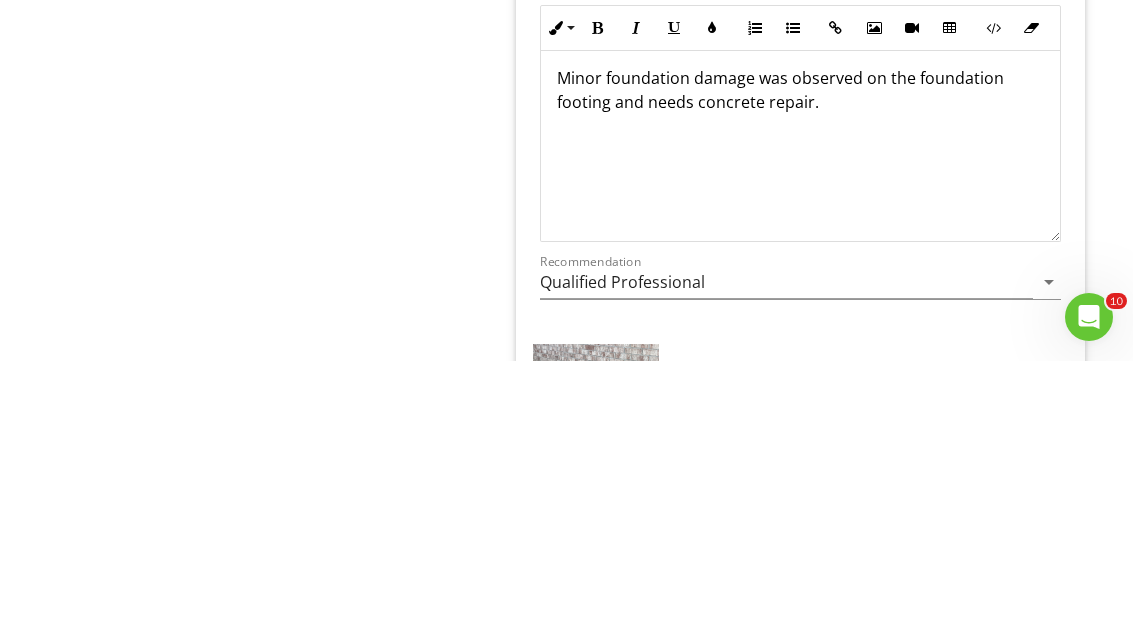 type 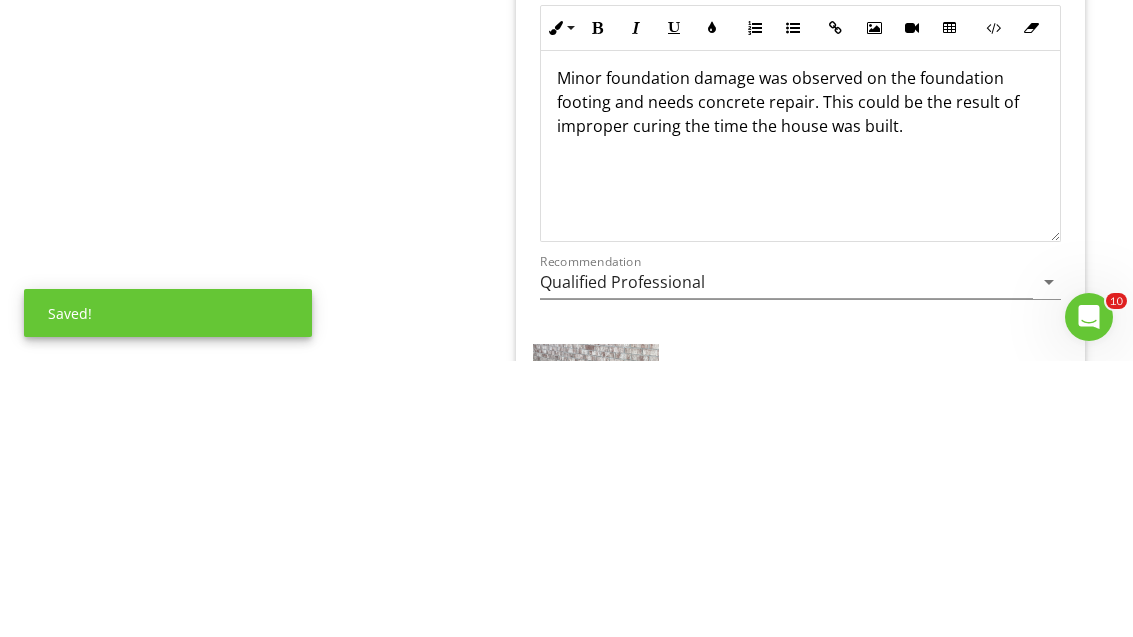 click on "Minor foundation damage was observed on the foundation footing and needs concrete repair. This could be the result of improper curing the time the house was built." at bounding box center [800, 378] 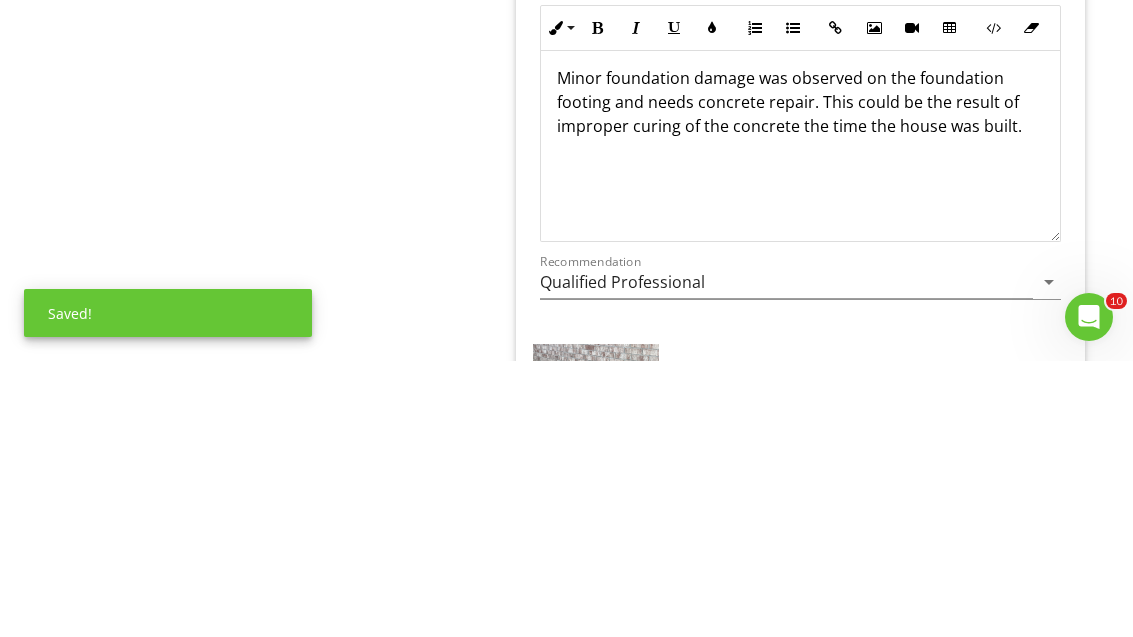 click on "Upload cover photo
Information
I. Structural Systems
II. Electrical Systems
III. Heating, Ventilation and Air Conditioning Systems
IV. Plumbing Systems
V. Appliances
VI. Optional Systems
Section
I. Structural Systems
A. Foundations
B. Grading and Drainage
C. Roof Covering Materials
D. Roof Structures and Attics
E. Walls (Interior and Exterior)
F. Ceilings and Floors
G. Doors (Interior and Exterior)
H. Windows
I. Stairways (Interior and Exterior)
J. Fireplaces and Chimneys
IN   Inspected NI" at bounding box center (566, -1871) 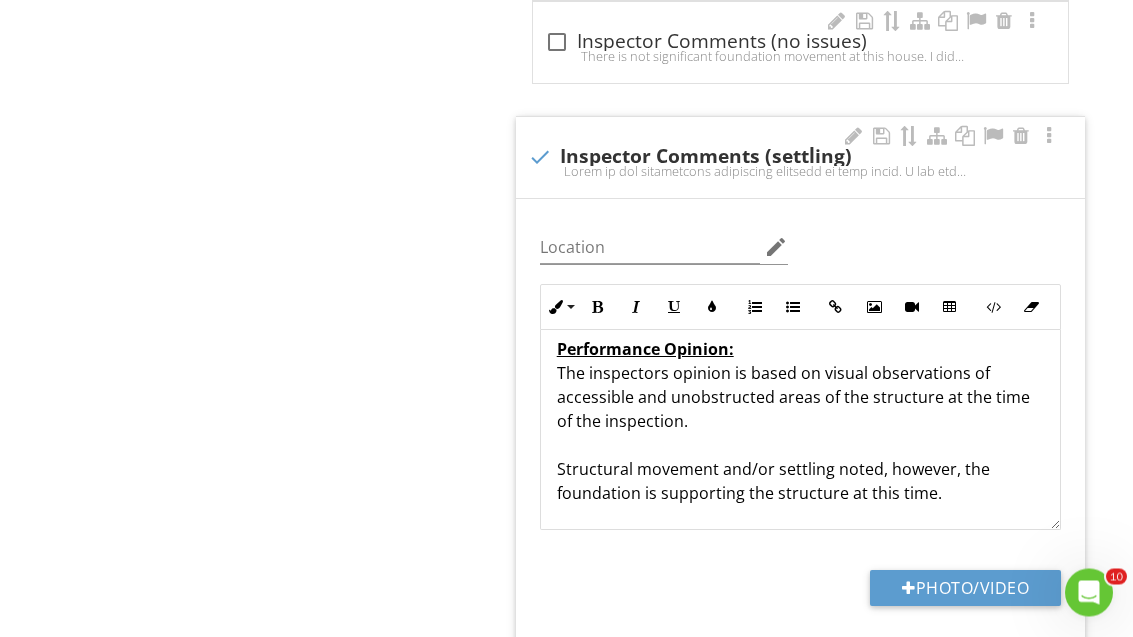 scroll, scrollTop: 2280, scrollLeft: 0, axis: vertical 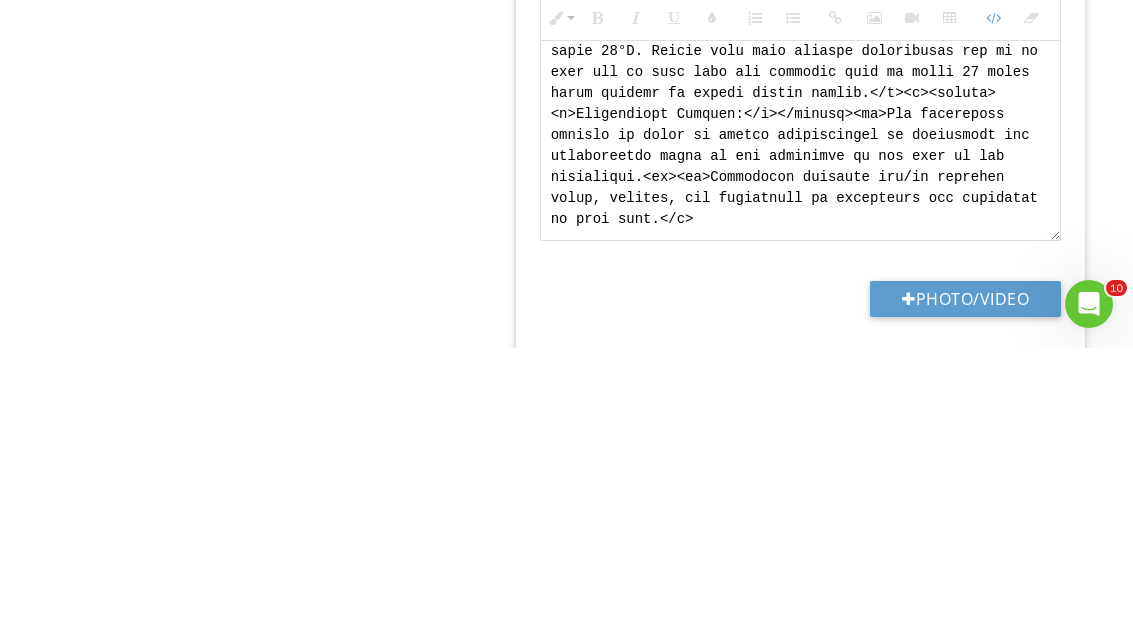 click on "Upload cover photo
Information
I. Structural Systems
II. Electrical Systems
III. Heating, Ventilation and Air Conditioning Systems
IV. Plumbing Systems
V. Appliances
VI. Optional Systems
Section
I. Structural Systems
A. Foundations
B. Grading and Drainage
C. Roof Covering Materials
D. Roof Structures and Attics
E. Walls (Interior and Exterior)
F. Ceilings and Floors
G. Doors (Interior and Exterior)
H. Windows
I. Stairways (Interior and Exterior)
J. Fireplaces and Chimneys
IN   Inspected NI" at bounding box center (566, 2153) 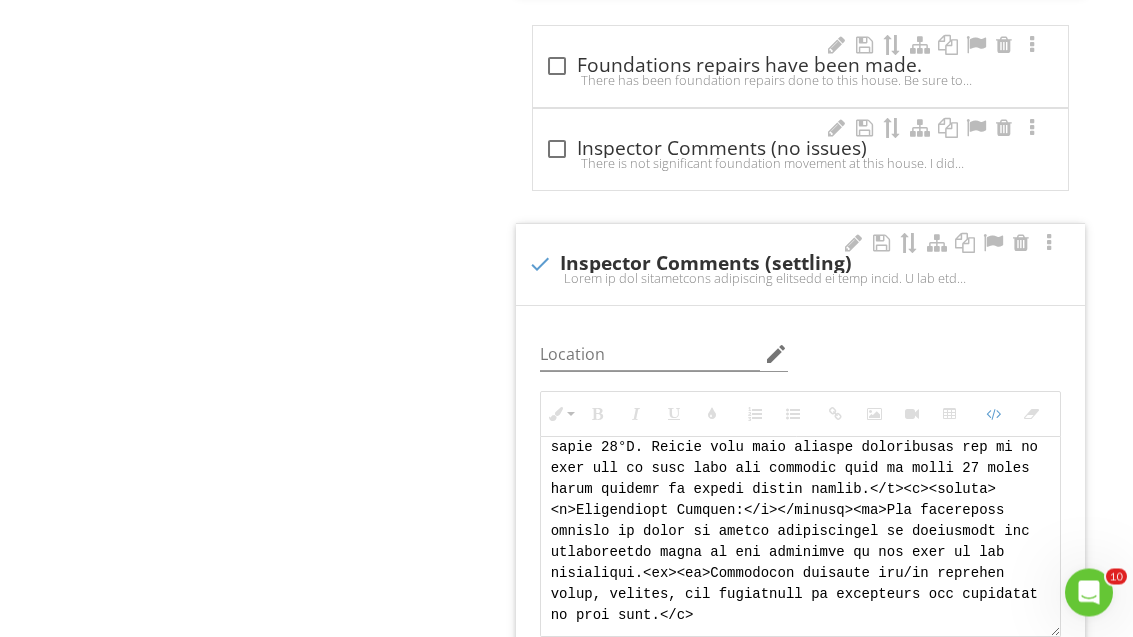 scroll, scrollTop: 2173, scrollLeft: 0, axis: vertical 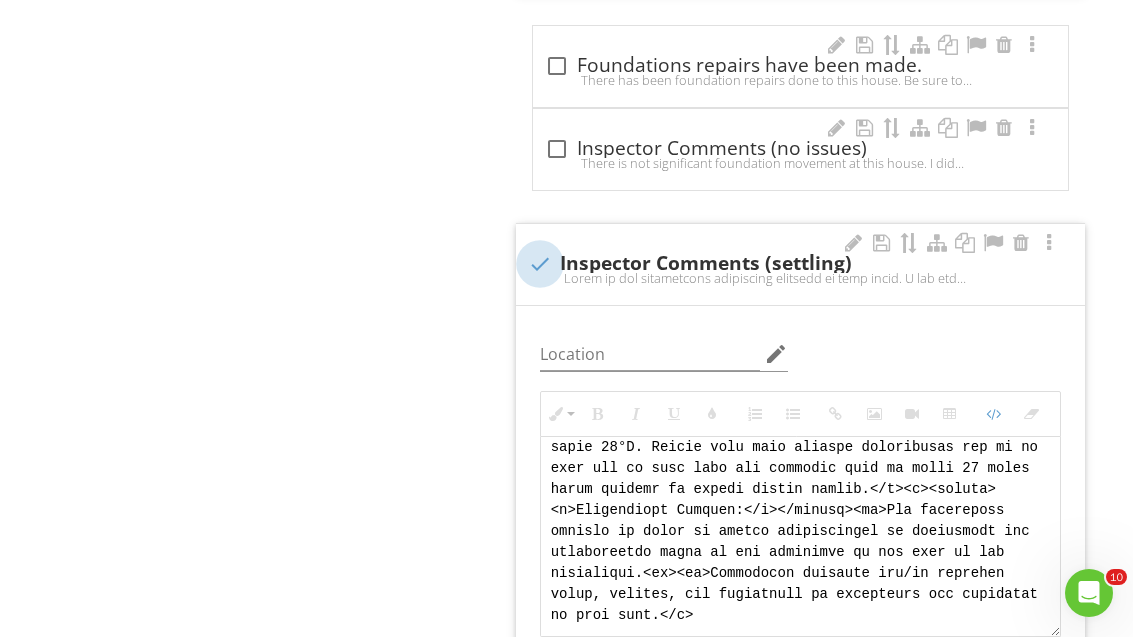 click at bounding box center [540, 264] 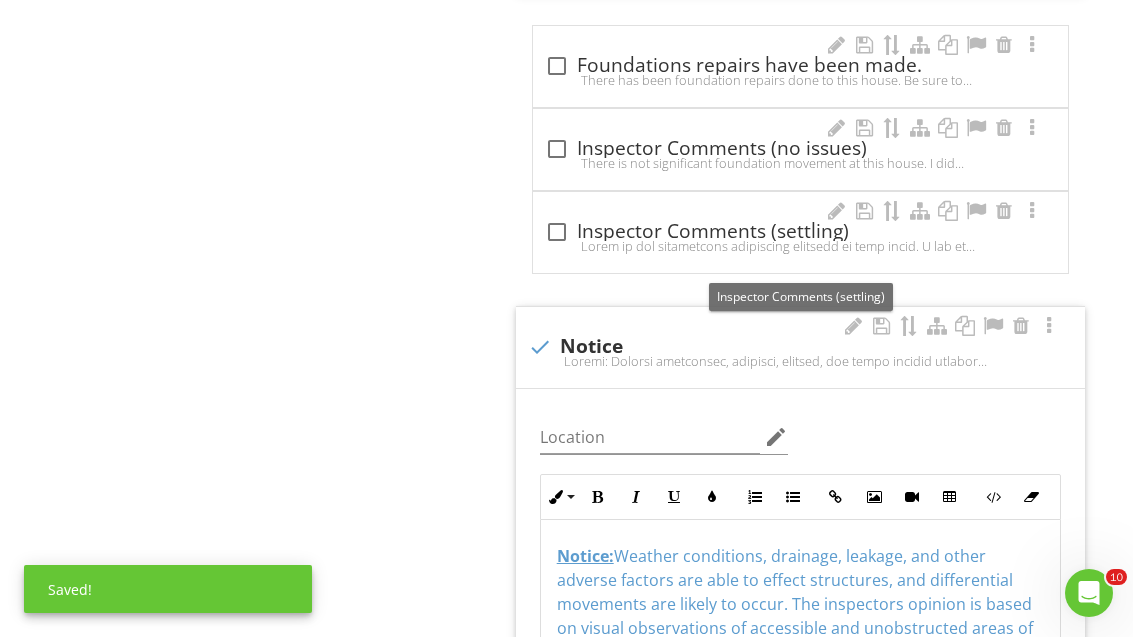 click at bounding box center (557, 232) 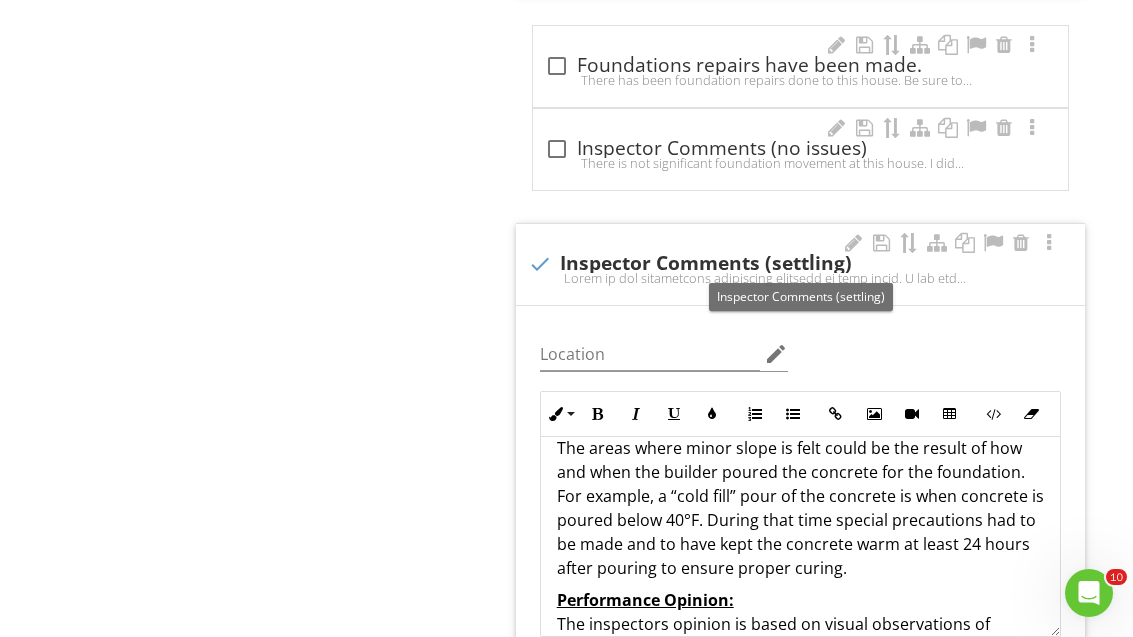 scroll, scrollTop: 221, scrollLeft: 0, axis: vertical 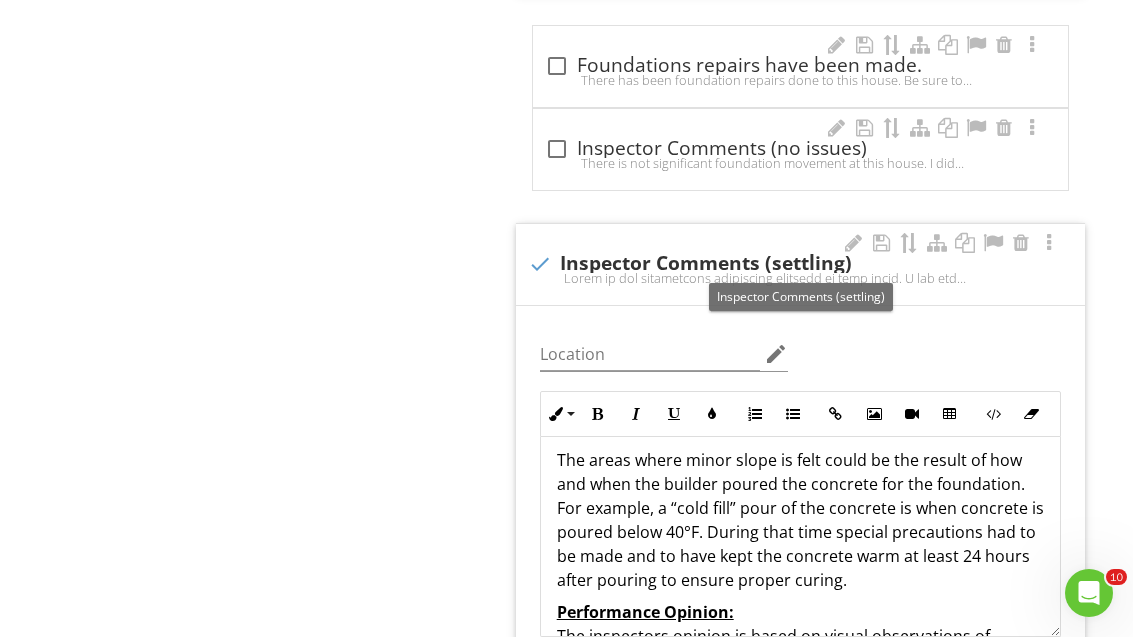 click on "The areas where minor slope is felt could be the result of how and when the builder poured the concrete for the foundation. For example, a “cold fill” pour of the concrete is when concrete is poured below 40°F. During that time special precautions had to be made and to have kept the concrete warm at least 24 hours after pouring to ensure proper curing." at bounding box center (800, 520) 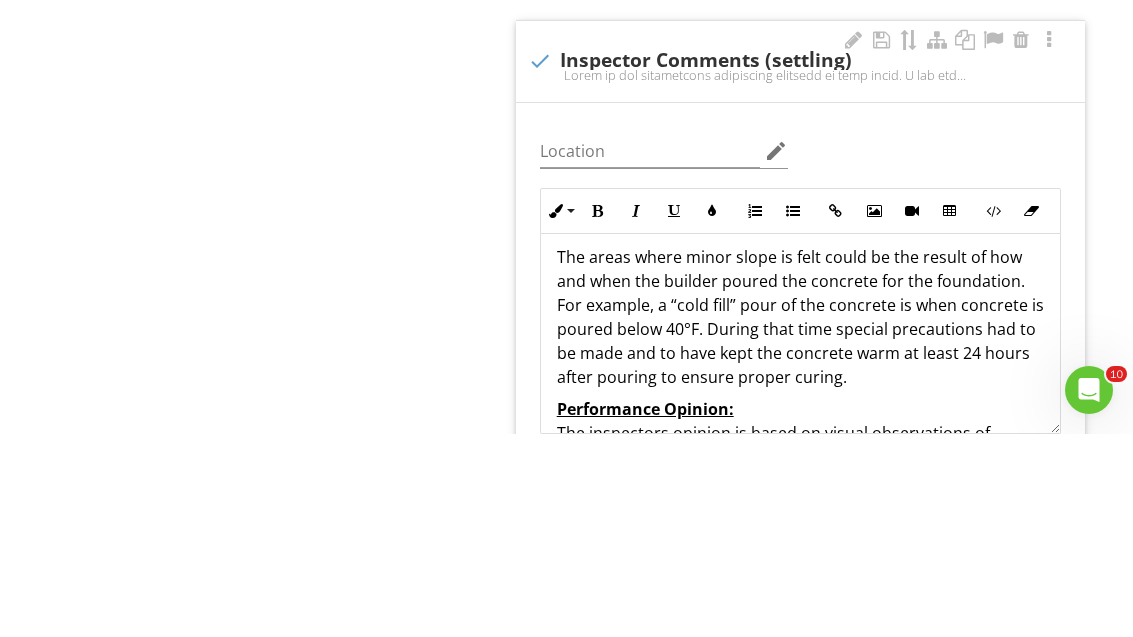 click on "The areas where minor slope is felt could be the result of how and when the builder poured the concrete for the foundation. For example, a “cold fill” pour of the concrete is when concrete is poured below 40°F. During that time special precautions had to be made and to have kept the concrete warm at least 24 hours after pouring to ensure proper curing." at bounding box center [800, 520] 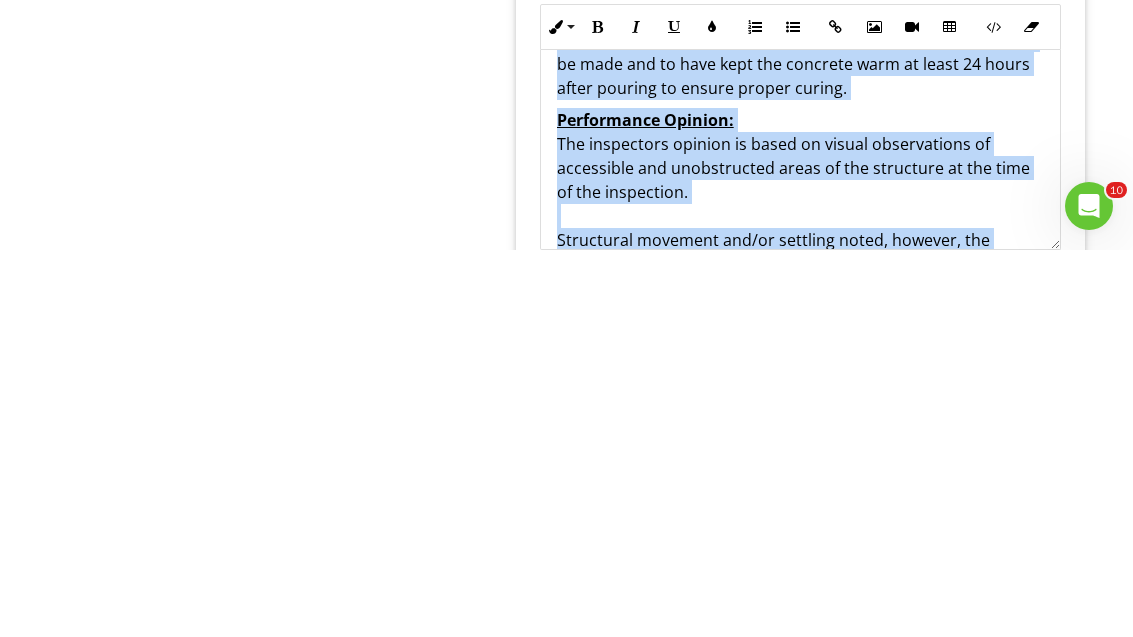 scroll, scrollTop: 377, scrollLeft: 0, axis: vertical 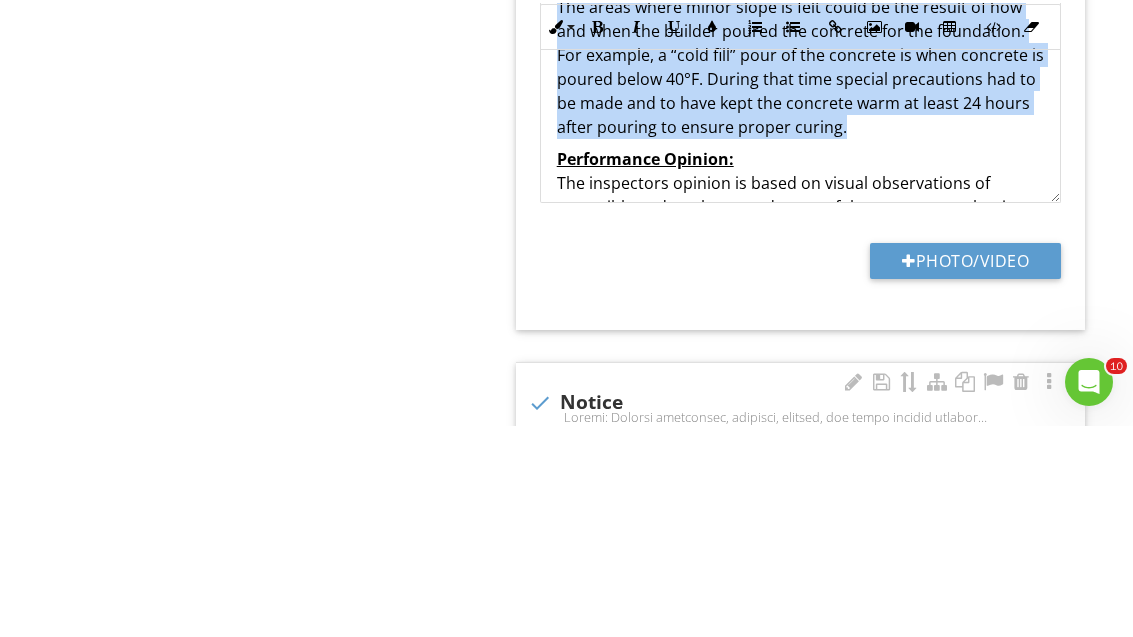 copy on "The areas where minor slope is felt could be the result of how and when the builder poured the concrete for the foundation. For example, a “cold fill” pour of the concrete is when concrete is poured below 40°F. During that time special precautions had to be made and to have kept the concrete warm at least 24 hours after pouring to ensure proper curing." 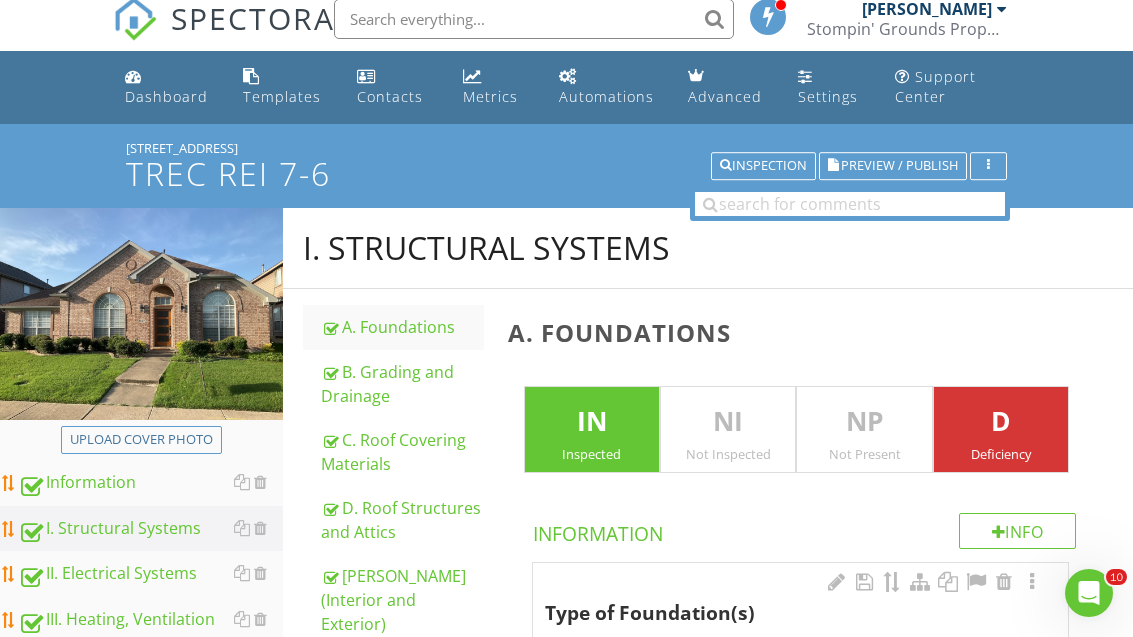 scroll, scrollTop: 0, scrollLeft: 0, axis: both 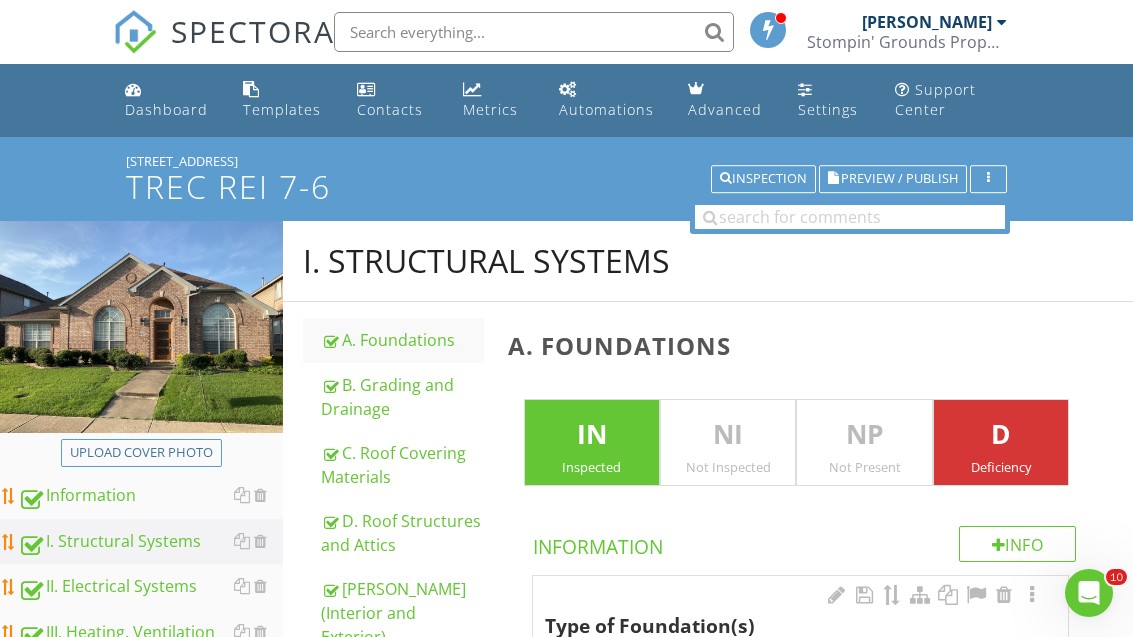 click on "Dashboard" at bounding box center (166, 109) 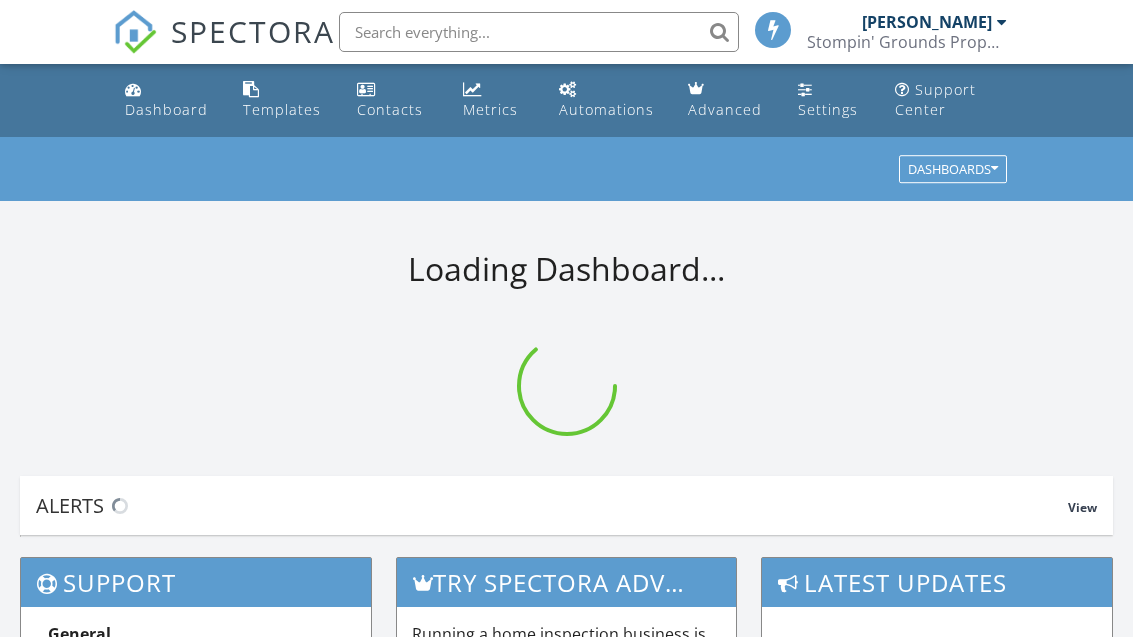 scroll, scrollTop: 0, scrollLeft: 0, axis: both 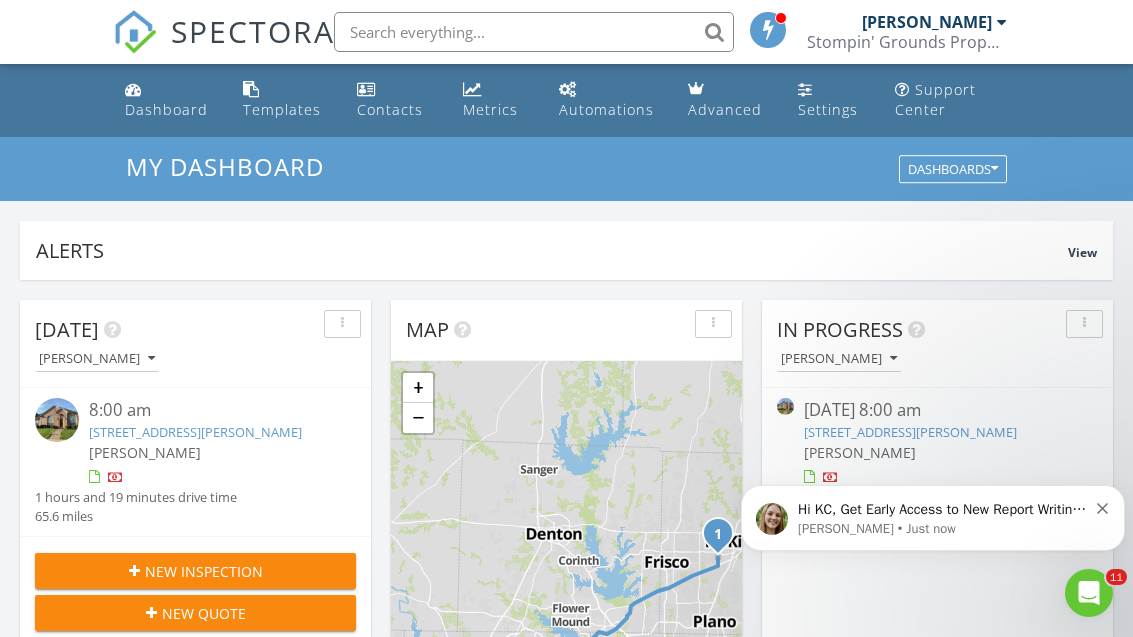 click on "Templates" at bounding box center (282, 109) 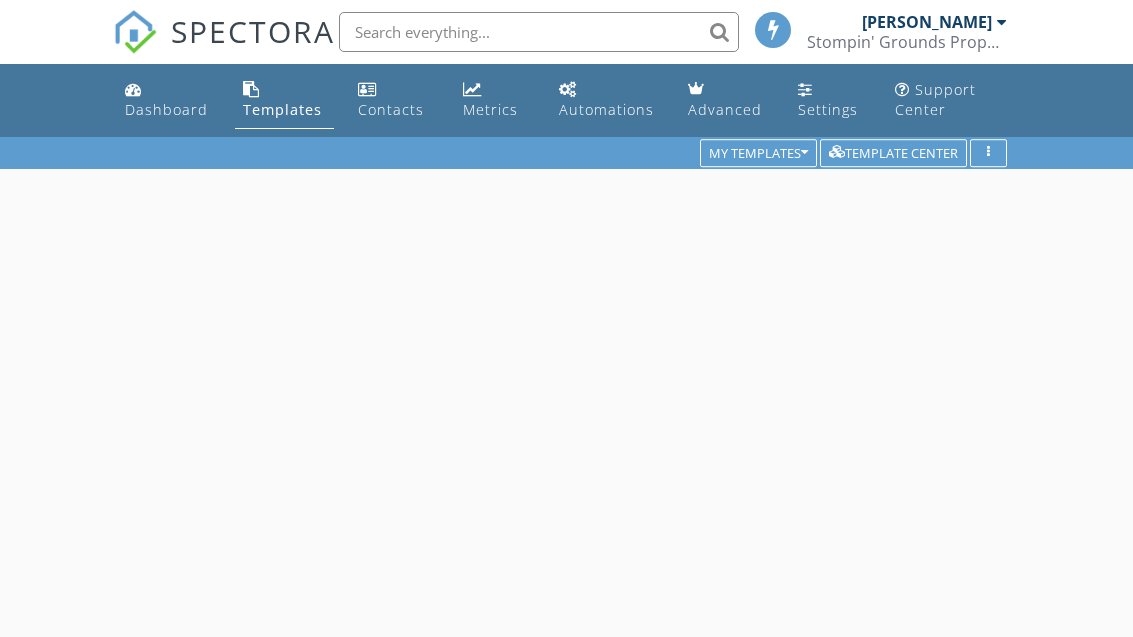scroll, scrollTop: 0, scrollLeft: 0, axis: both 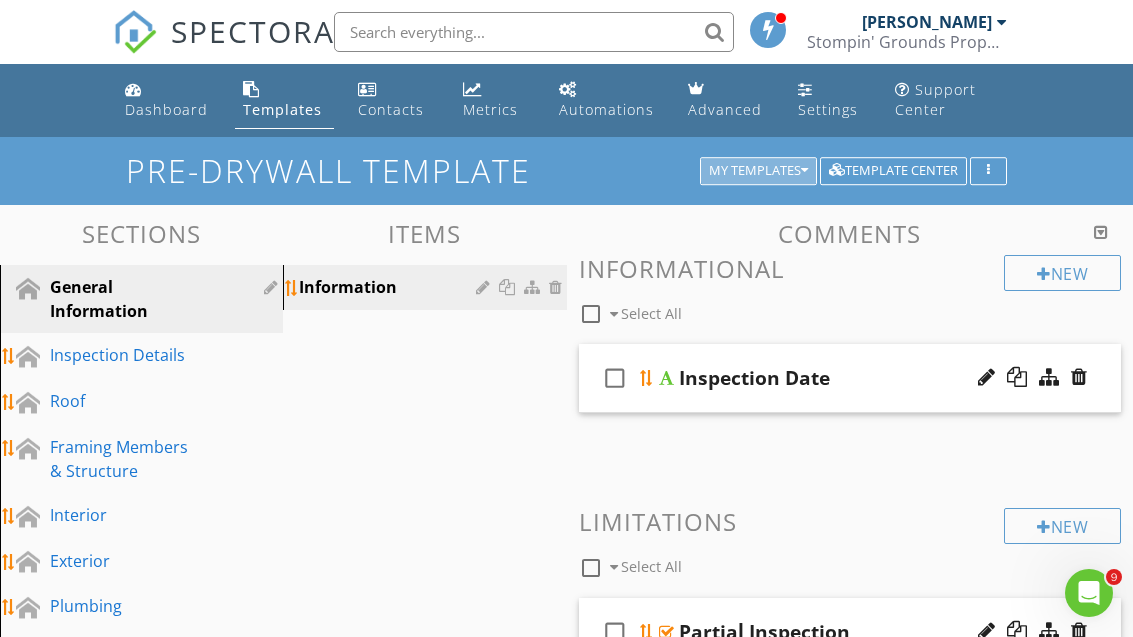 click on "My Templates" at bounding box center [758, 171] 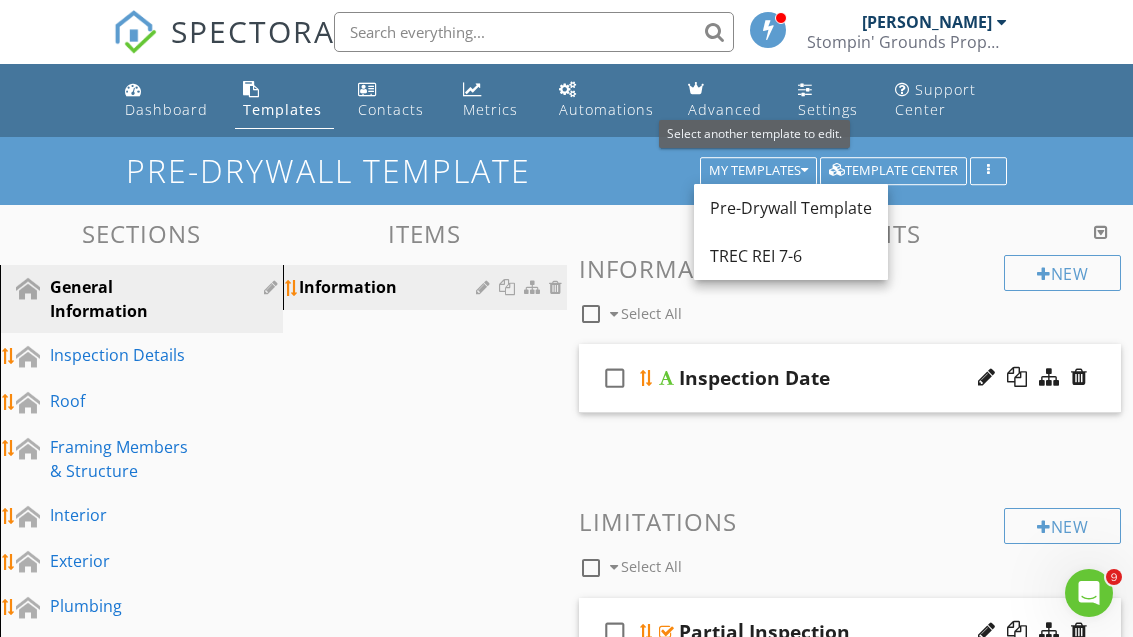 click on "TREC REI 7-6" at bounding box center [791, 256] 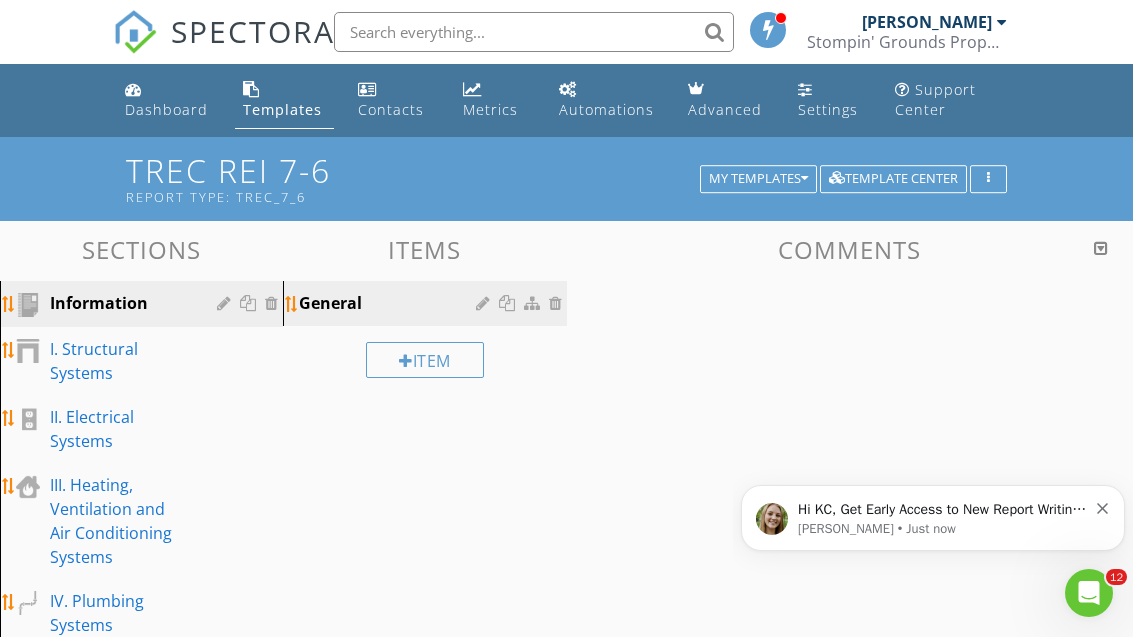 scroll, scrollTop: 0, scrollLeft: 0, axis: both 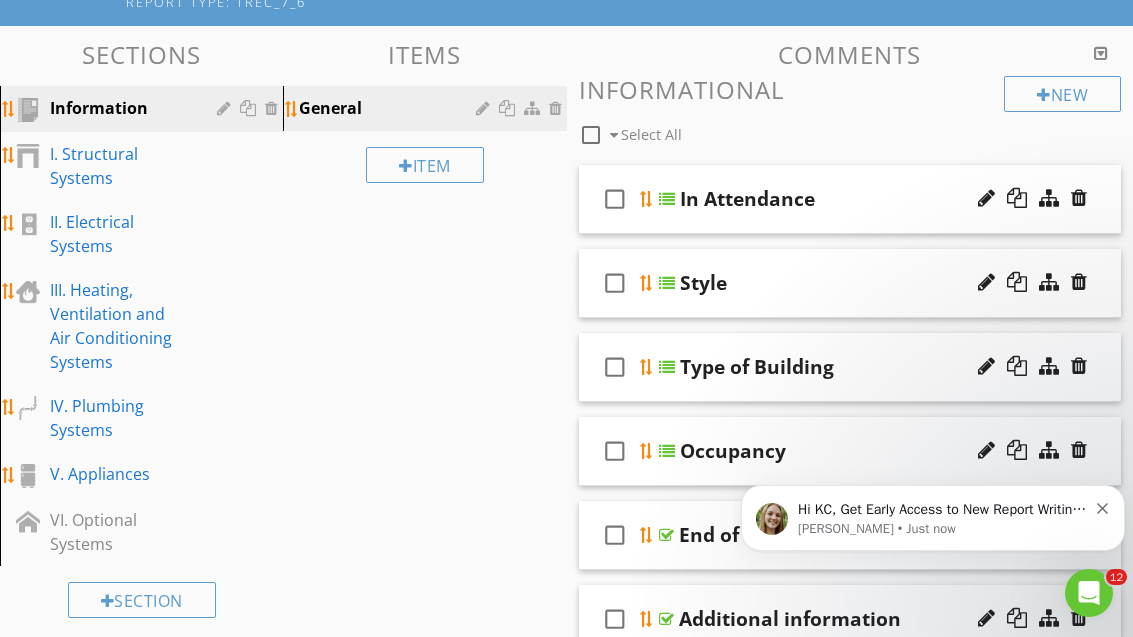 click on "I. Structural Systems" at bounding box center [119, 166] 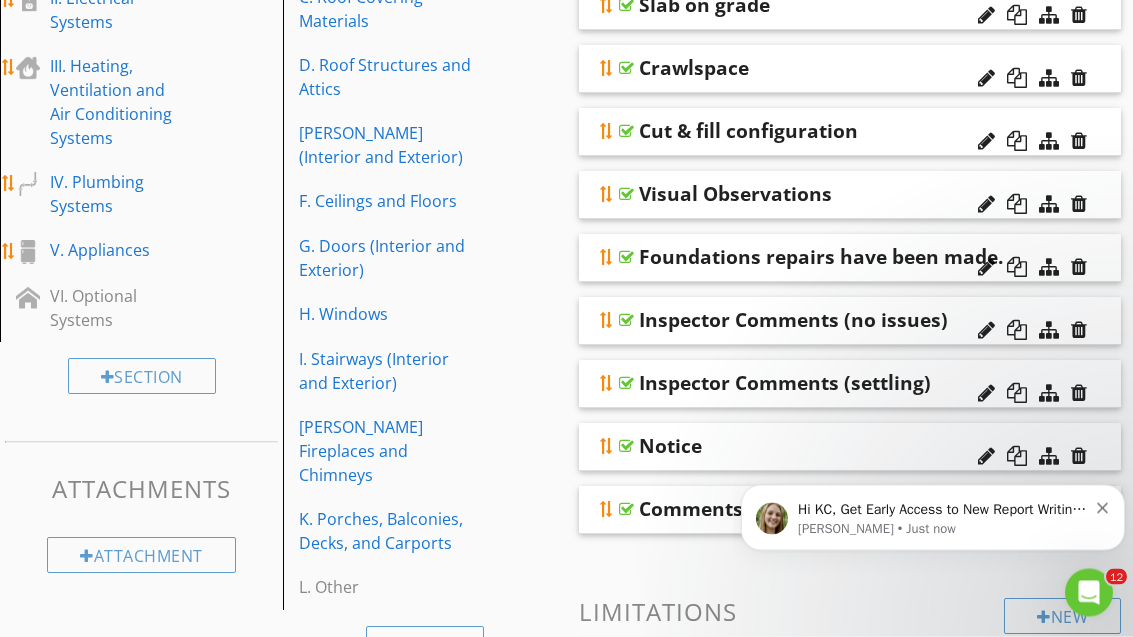 scroll, scrollTop: 419, scrollLeft: 0, axis: vertical 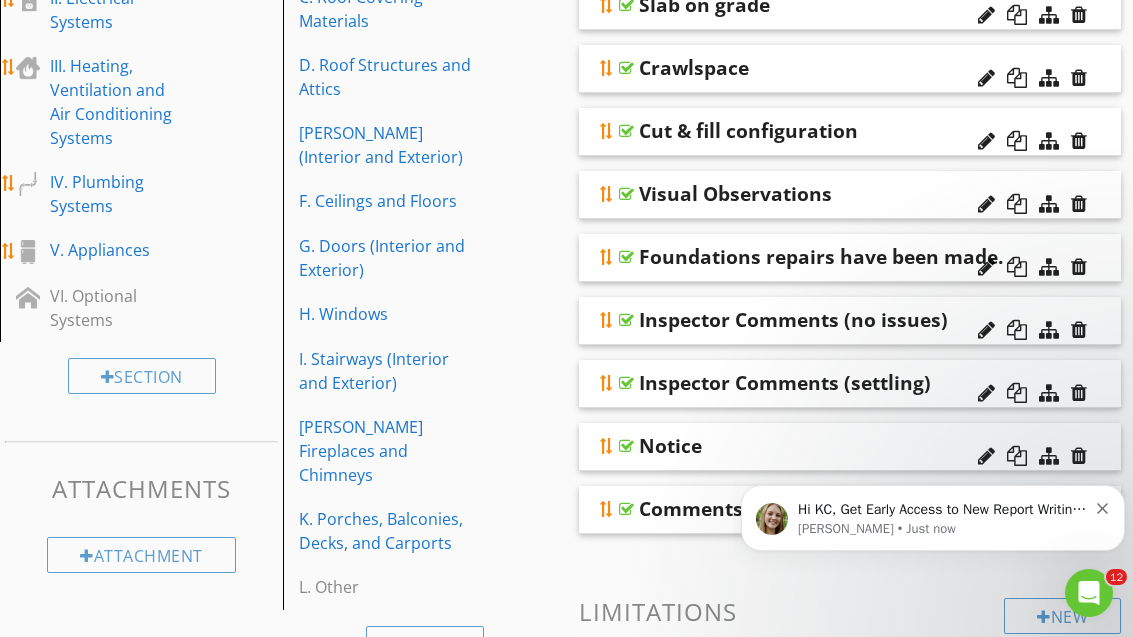click at bounding box center (607, 383) 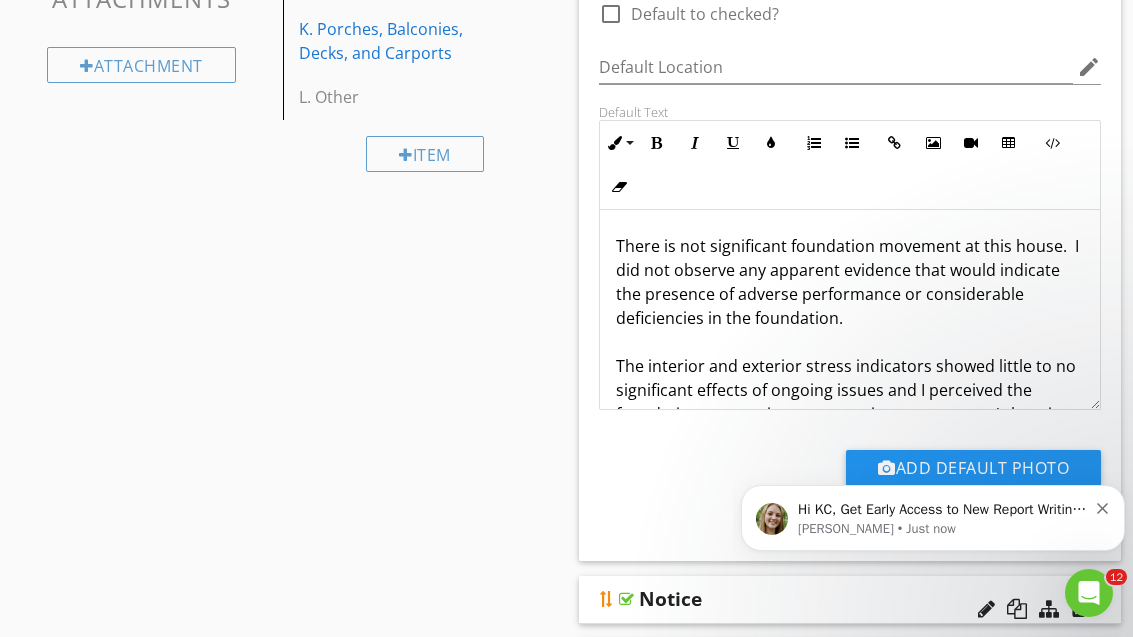 scroll, scrollTop: 938, scrollLeft: 0, axis: vertical 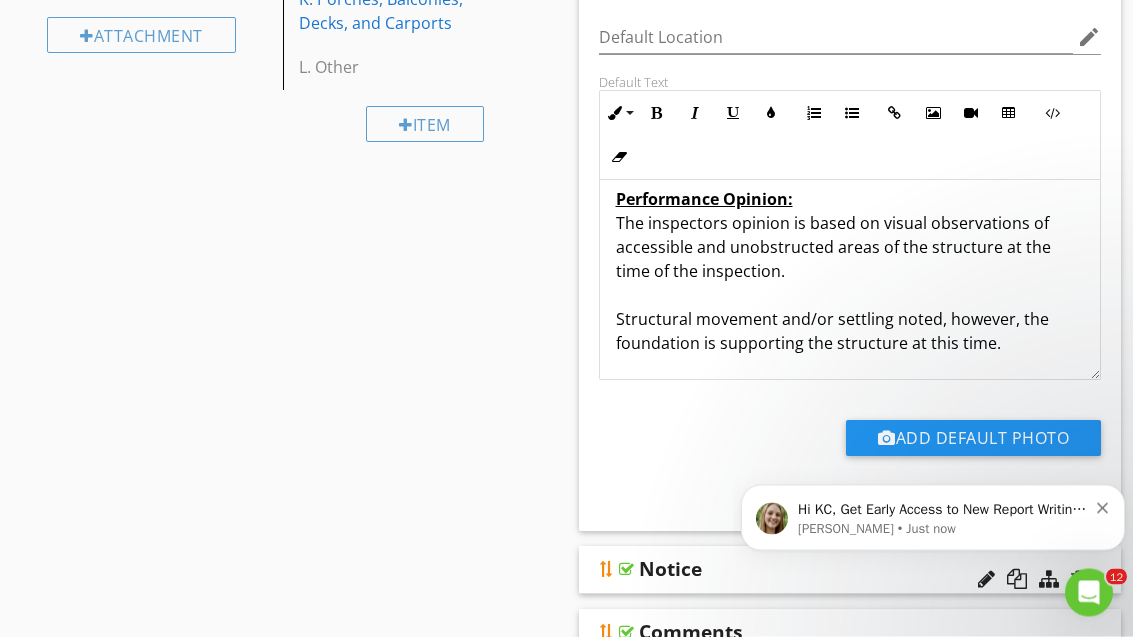 click on "There is not significant foundation movement at this house.  I did not observe any apparent evidence that would indicate the presence of adverse performance or considerable deficiencies in the foundation.   The interior and exterior stress indicators showed little to no significant effects of ongoing issues and I perceived the foundation to contain no concerning unevenness / slope in the floor surface. Performance Opinion: The inspectors opinion is based on visual observations of accessible and unobstructed areas of the structure at the time of the inspection. Structural movement and/or settling noted, however, the foundation is supporting the structure at this time." at bounding box center [850, 160] 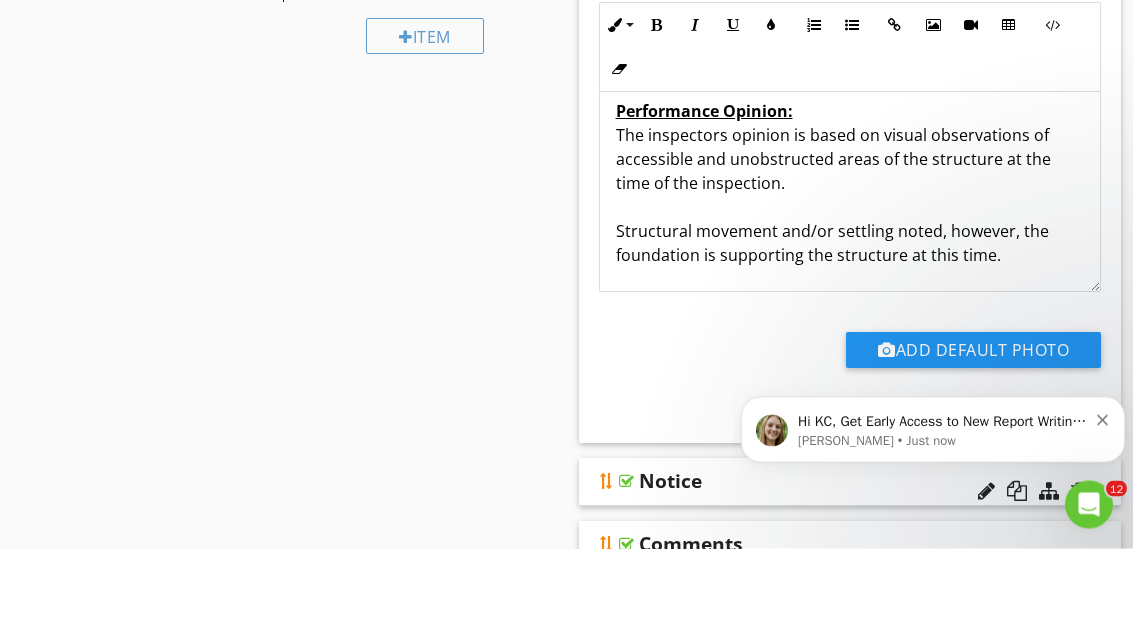 type 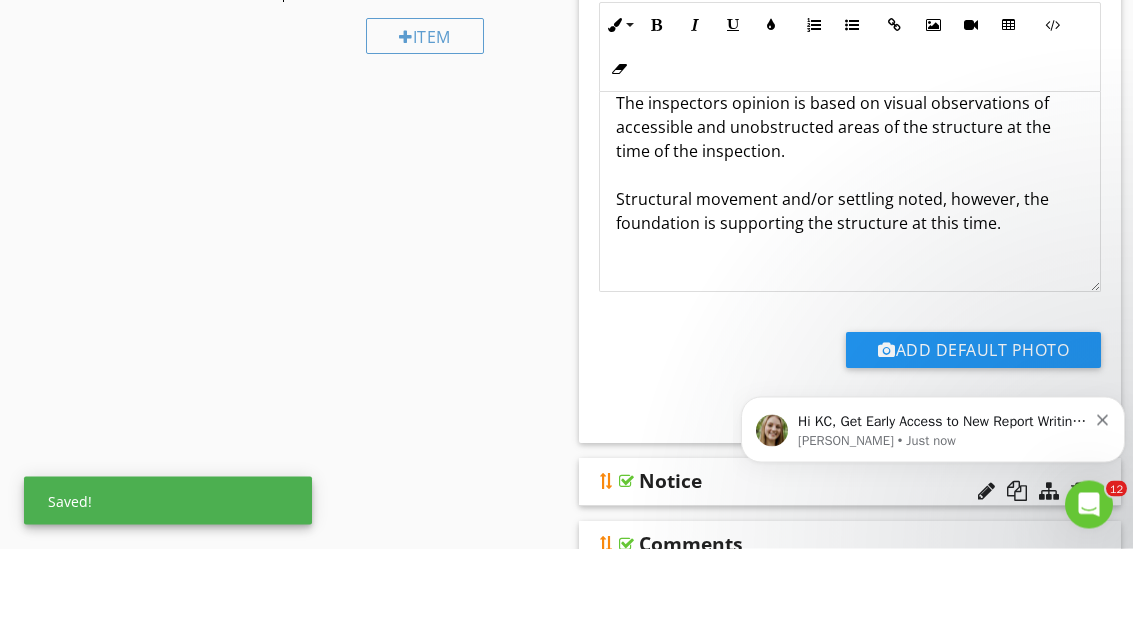 click on "Performance Opinion: The inspectors opinion is based on visual observations of accessible and unobstructed areas of the structure at the time of the inspection. Structural movement and/or settling noted, however, the foundation is supporting the structure at this time." at bounding box center [850, 240] 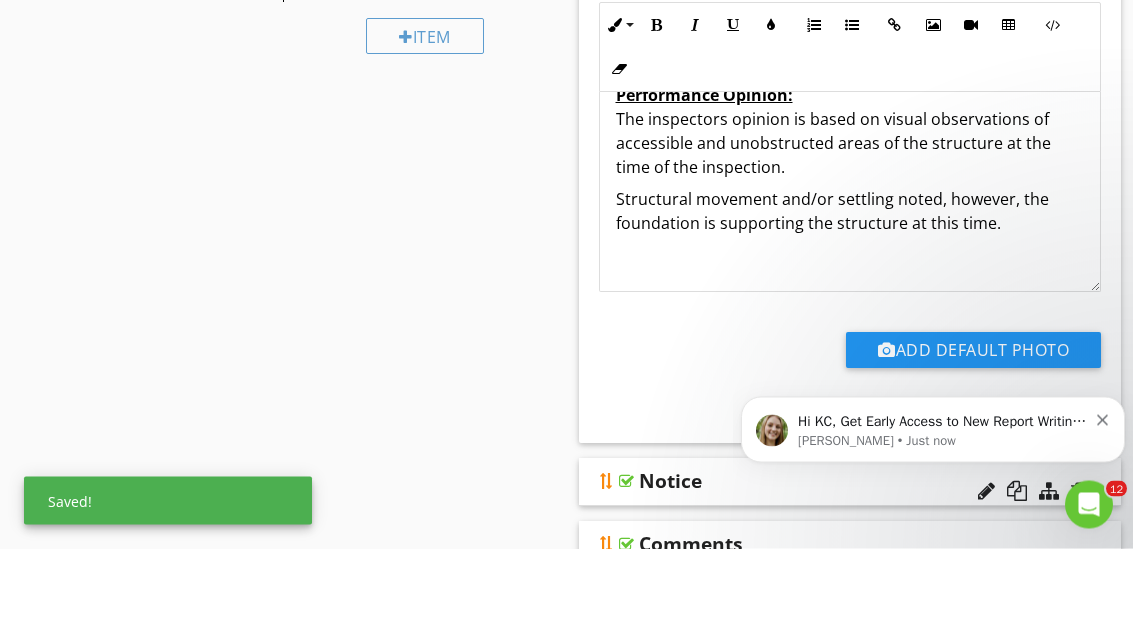 scroll, scrollTop: 257, scrollLeft: 0, axis: vertical 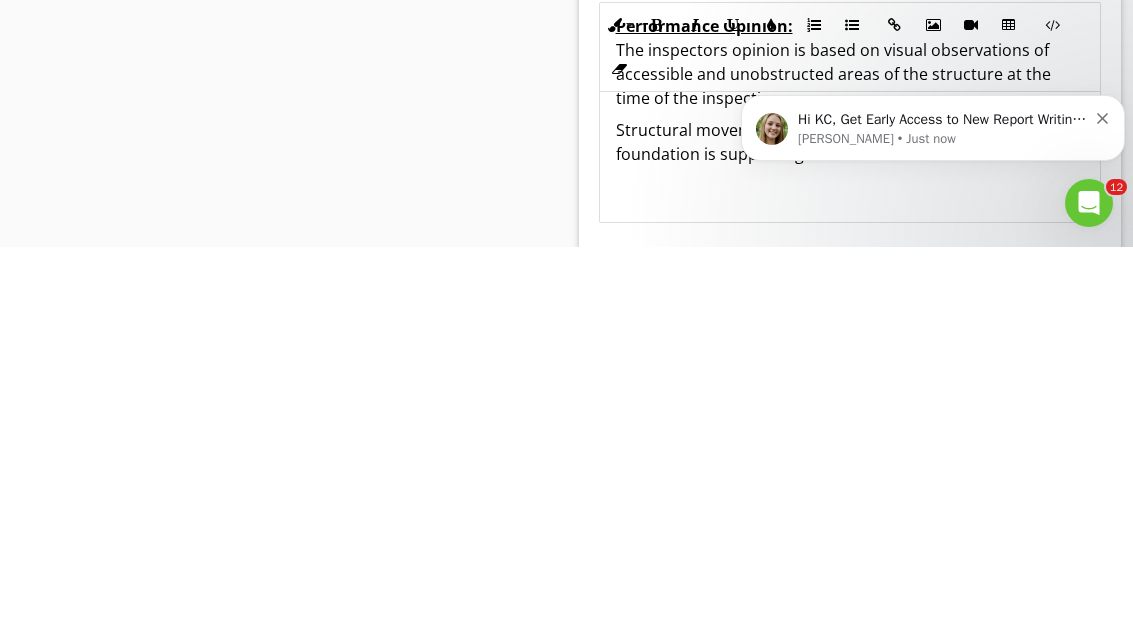 click at bounding box center [850, 576] 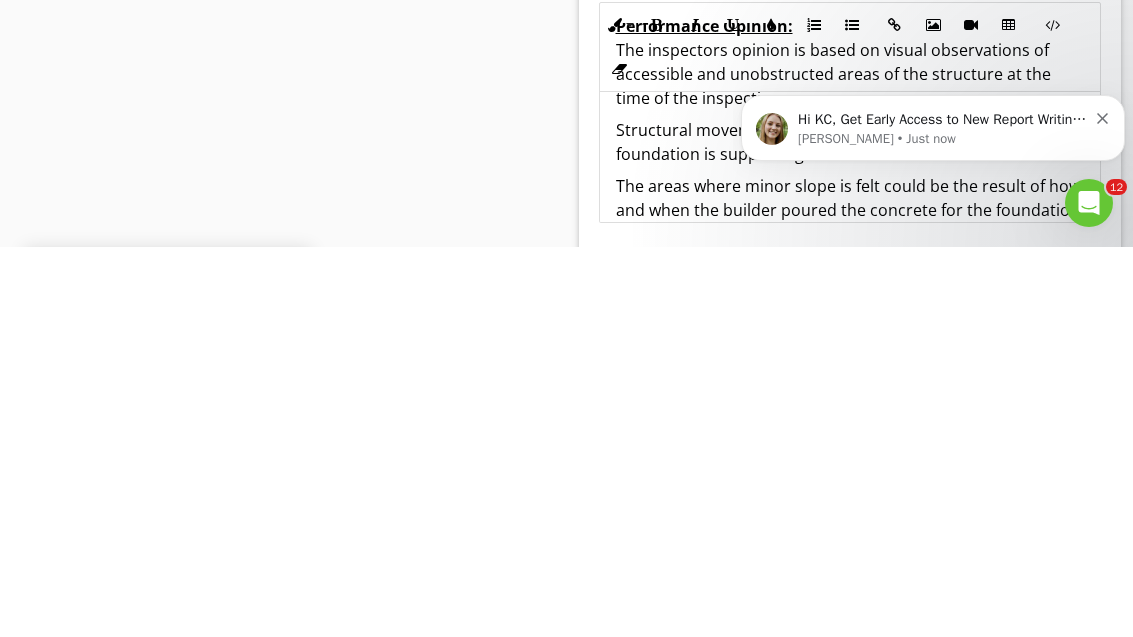 click on "Hi KC, Get Early Access to New Report Writing Features &amp; Updates Want to be the first to try Spectora’s latest updates? Join our early access group and be the first to use new features before they’re released. Features and updates coming soon that you will get early access to include: Update: The upgraded Rapid Fire Camera, New: Photo preview before adding images to a report, New: The .5 camera lens Megan • Just now" at bounding box center [933, 128] 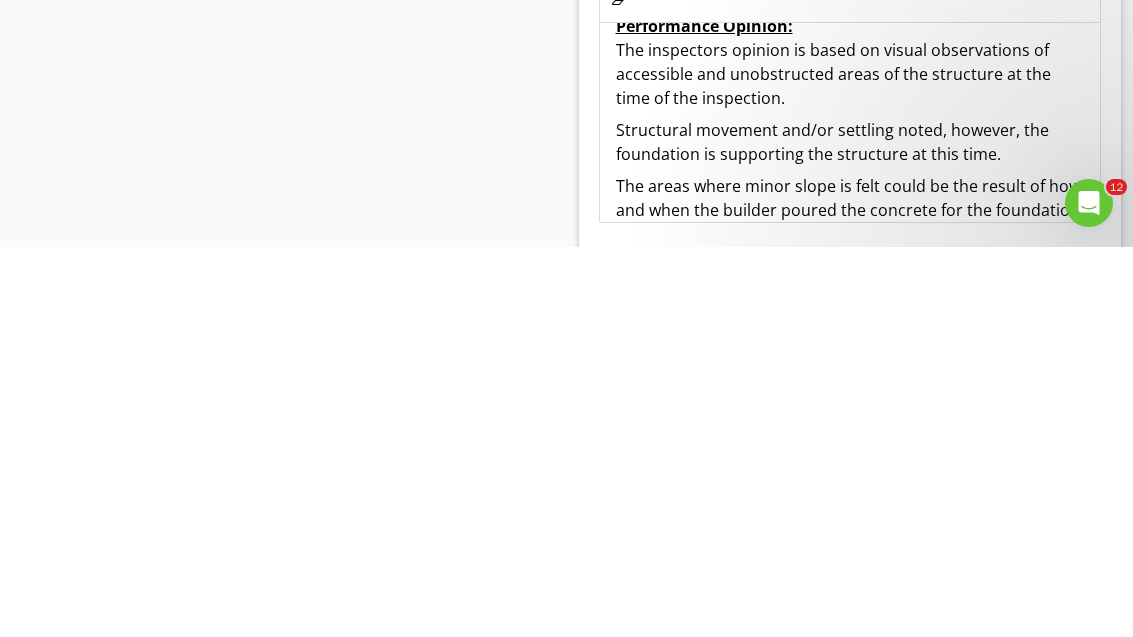 scroll, scrollTop: 1097, scrollLeft: 0, axis: vertical 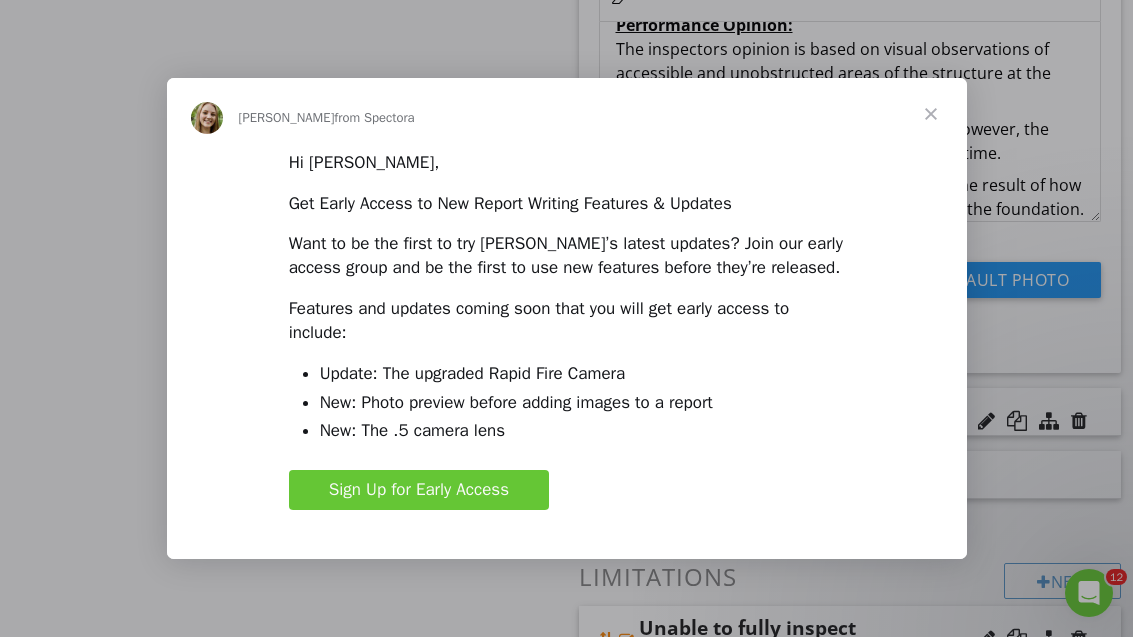 click at bounding box center (931, 114) 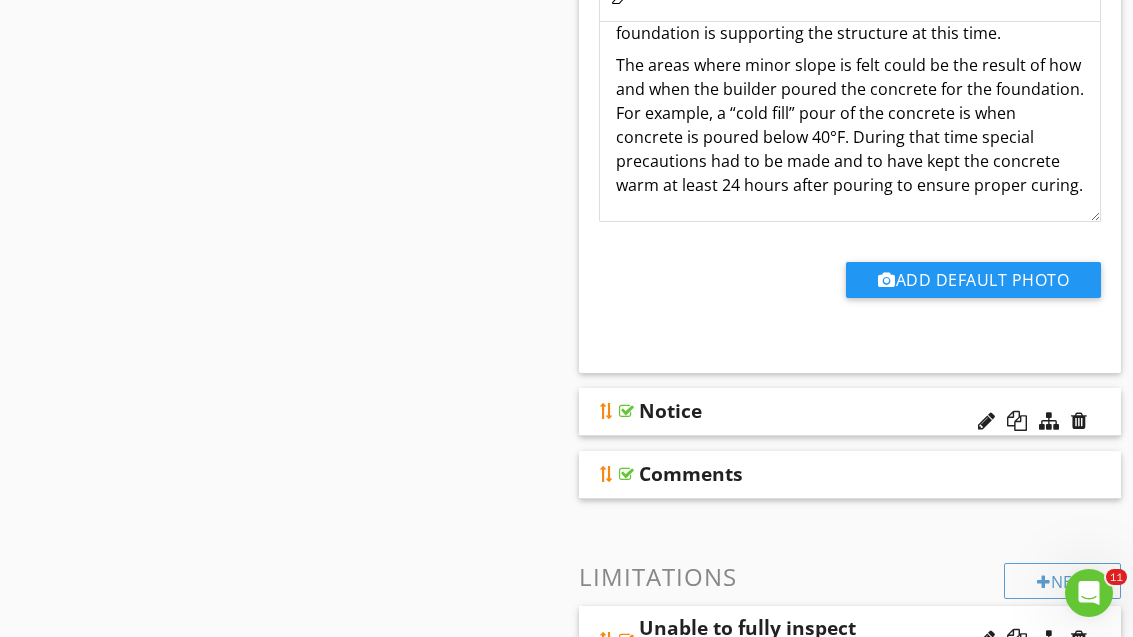 scroll, scrollTop: 377, scrollLeft: 0, axis: vertical 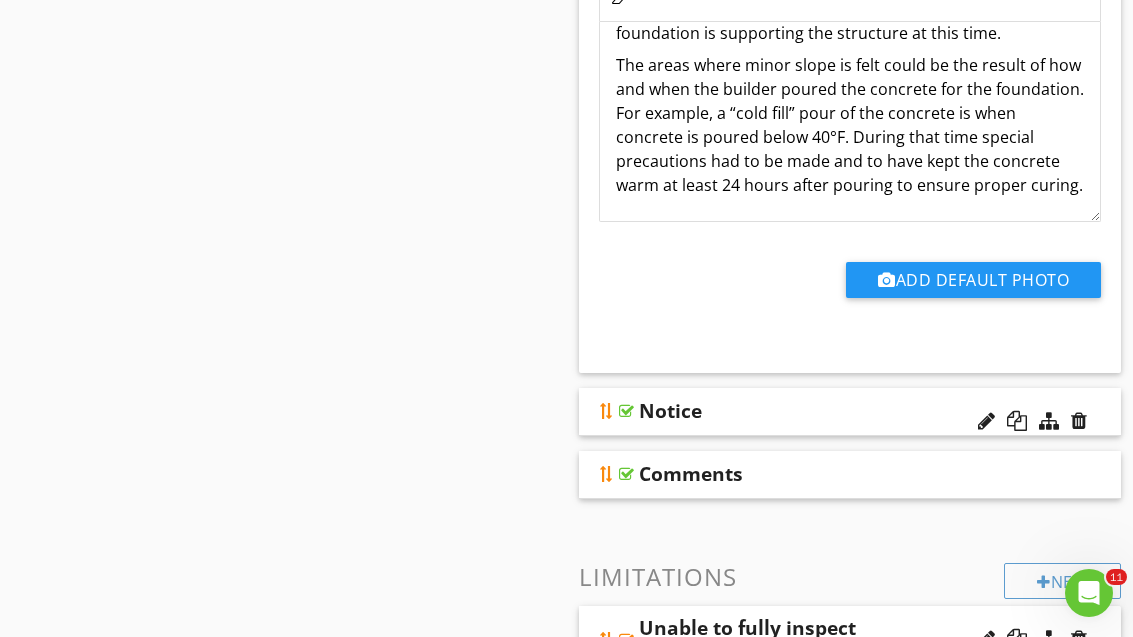 click on "The areas where minor slope is felt could be the result of how and when the builder poured the concrete for the foundation. For example, a “cold fill” pour of the concrete is when concrete is poured below 40°F. During that time special precautions had to be made and to have kept the concrete warm at least 24 hours after pouring to ensure proper curing." at bounding box center [850, 125] 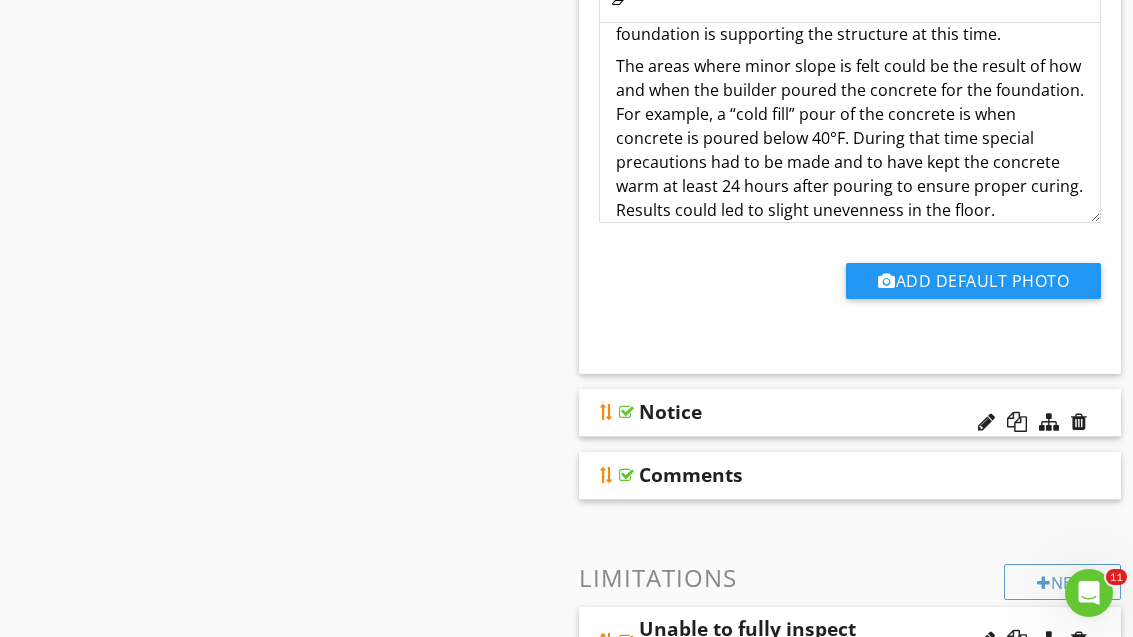 type on "<p>There is not significant foundation movement at this house. &nbsp;I did not observe any apparent evidence that would indicate the presence of adverse performance or considerable deficiencies in the foundation. &nbsp;<br><br>The interior and exterior stress indicators showed little to no significant effects of ongoing issues and I perceived the foundation to contain no concerning unevenness / slope in the floor surface.</p><p><strong><u>Performance Opinion:</u></strong><br>The inspectors opinion is based on visual observations of accessible and unobstructed areas of the structure at the time of the inspection.</p><p><span style="-webkit-text-size-adjust: 100%;">Structural movement and/or settling noted, however, the foundation is supporting the structure at this time.</span></p><p>The areas where minor slope is felt could be the result of how and when the builder poured the concrete for the foundation. For example, a “cold fill” pour of the concrete is when concrete is poured below 40°F. During that time..." 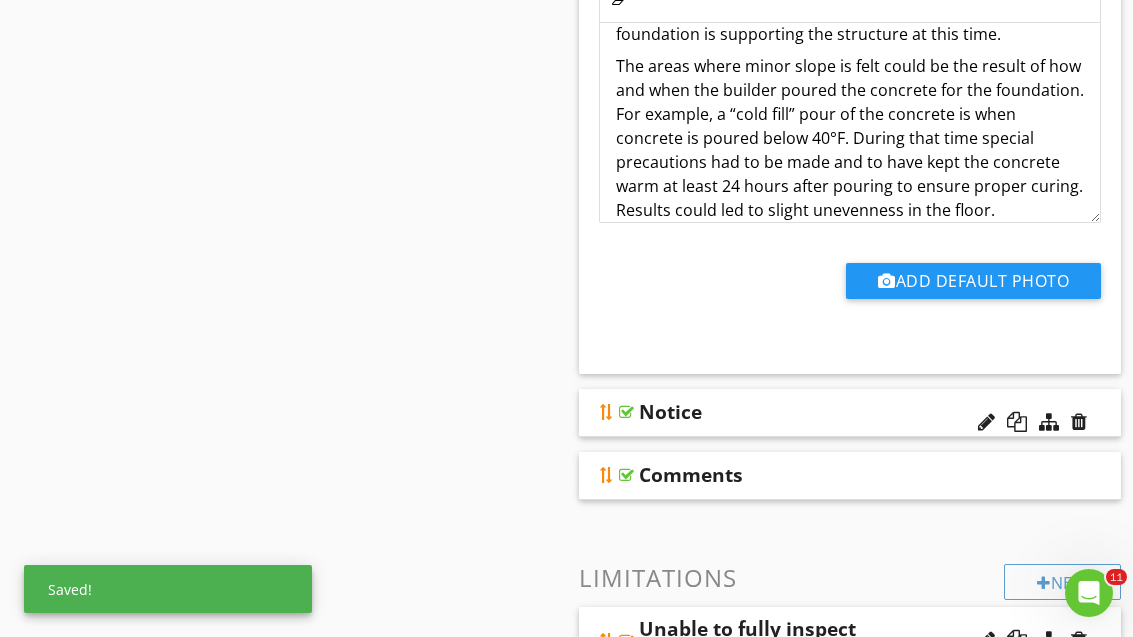 click on "Sections
Information           I. Structural Systems           II. Electrical Systems           III. Heating, Ventilation and Air Conditioning Systems           IV. Plumbing Systems           V. Appliances           VI. Optional Systems
Section
Attachments
Attachment
Items
A. Foundations           B. Grading and Drainage           C. Roof Covering Materials           D. Roof Structures and Attics           E. Walls (Interior and Exterior)           F. Ceilings and Floors           G. Doors (Interior and Exterior)           H. Windows           I. Stairways (Interior and Exterior)           J. Fireplaces and Chimneys           K. Porches, Balconies, Decks, and Carports           L. Other
Item
Comments
New
Informational
Type of Foundation(s)" at bounding box center (566, 981) 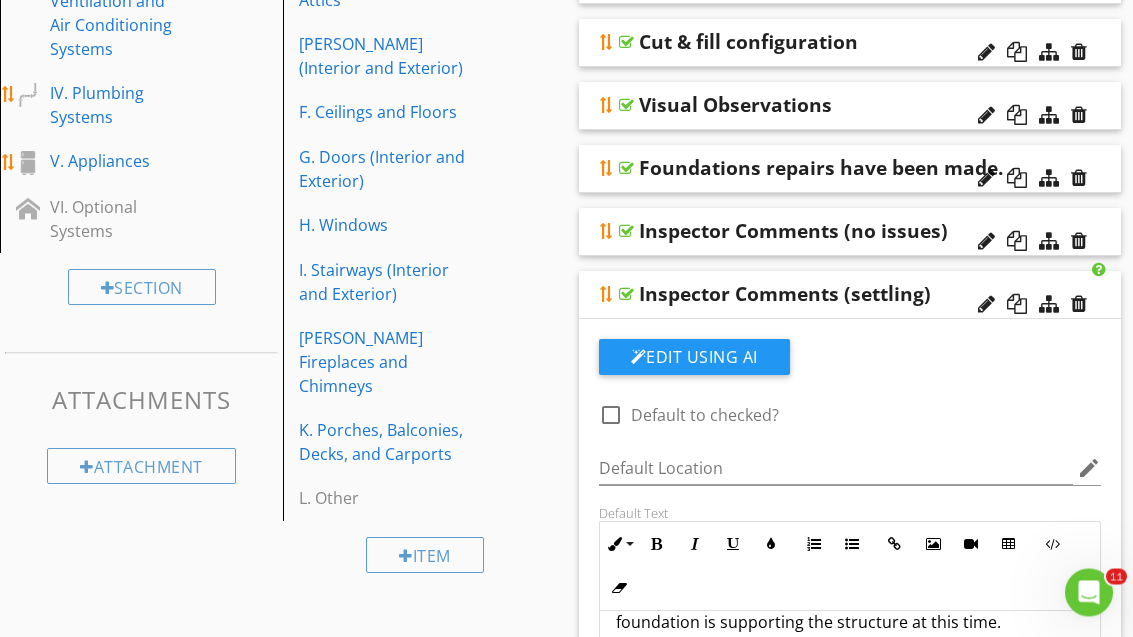 scroll, scrollTop: 509, scrollLeft: 0, axis: vertical 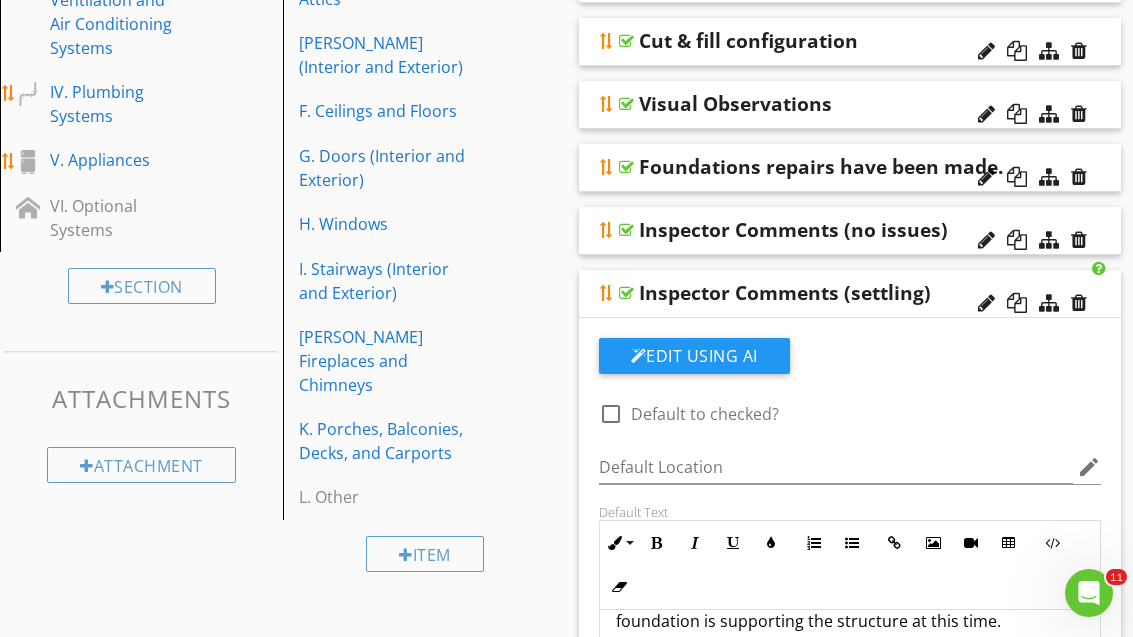 click at bounding box center (607, 293) 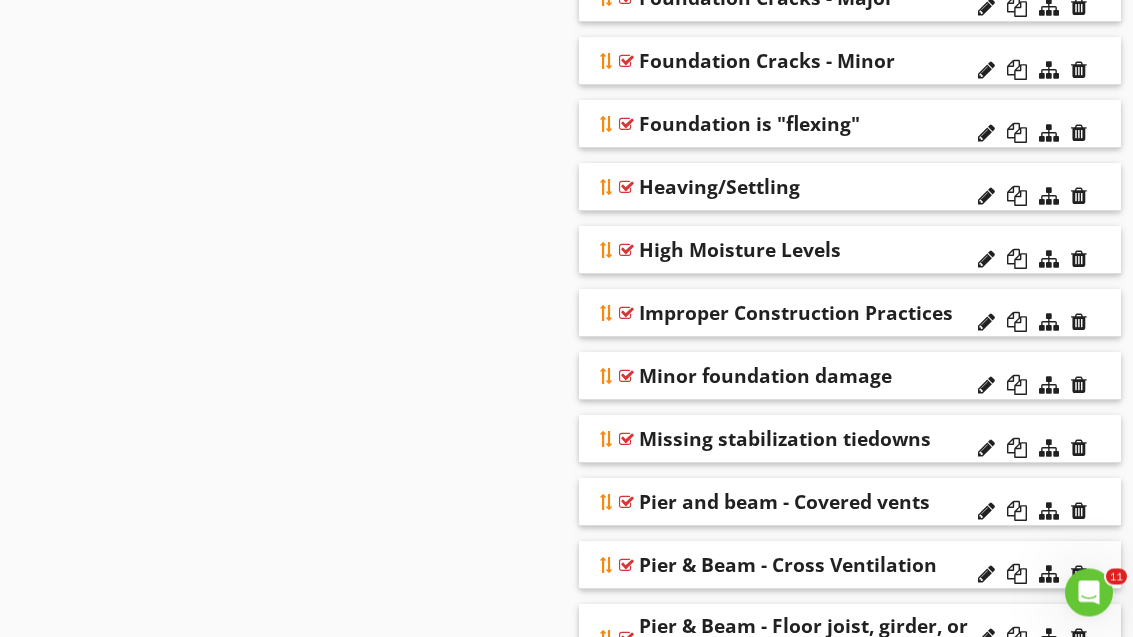 scroll, scrollTop: 1666, scrollLeft: 0, axis: vertical 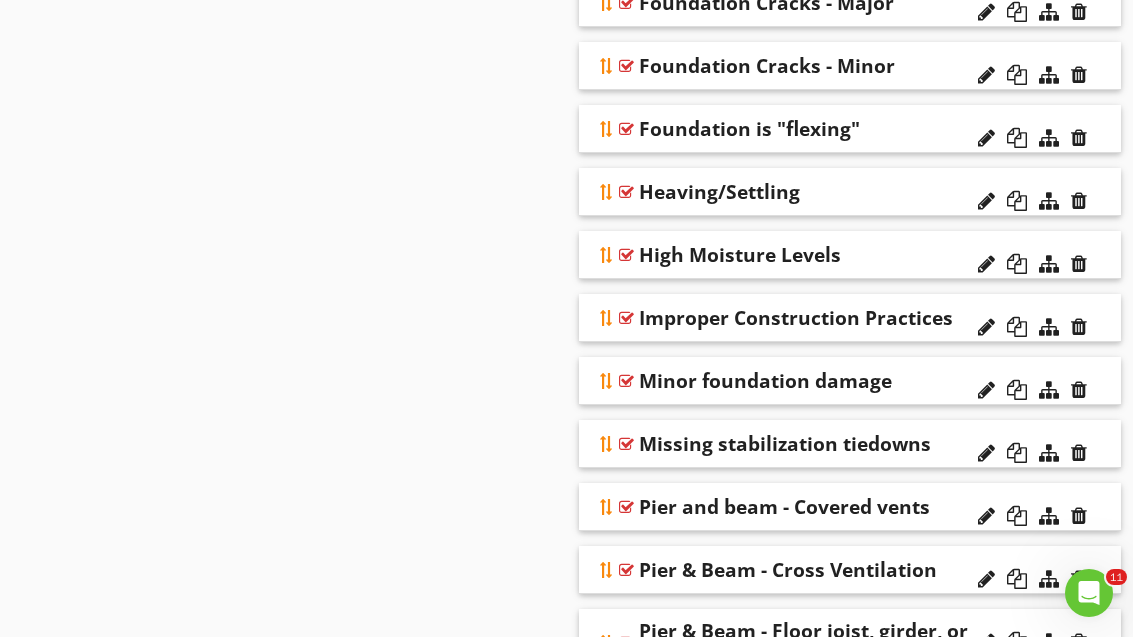 click at bounding box center (607, 381) 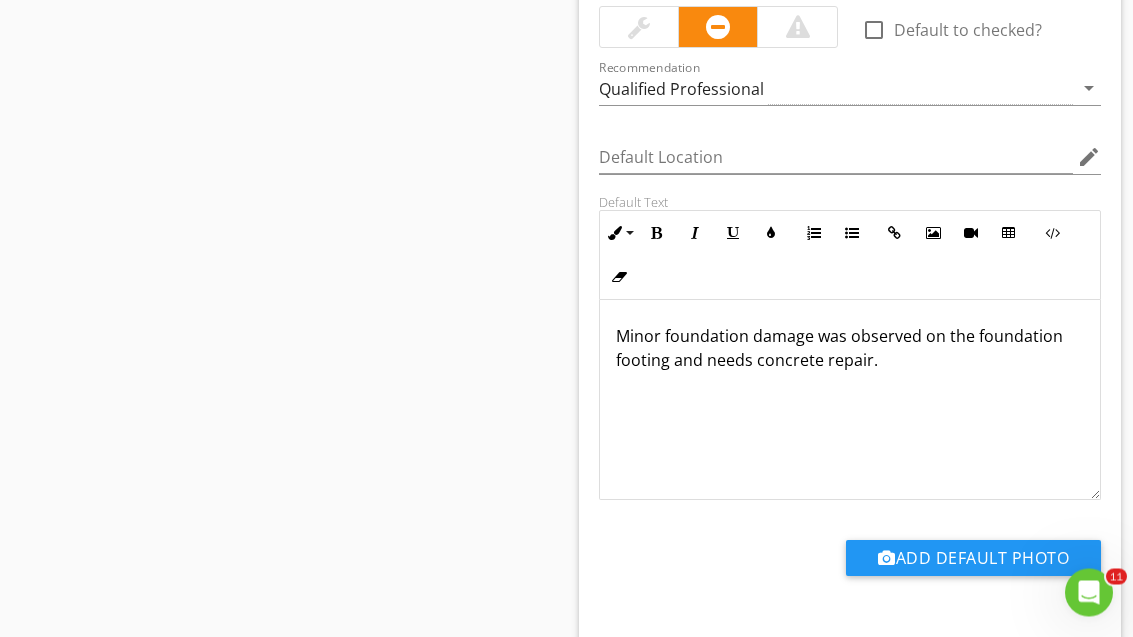 scroll, scrollTop: 2170, scrollLeft: 0, axis: vertical 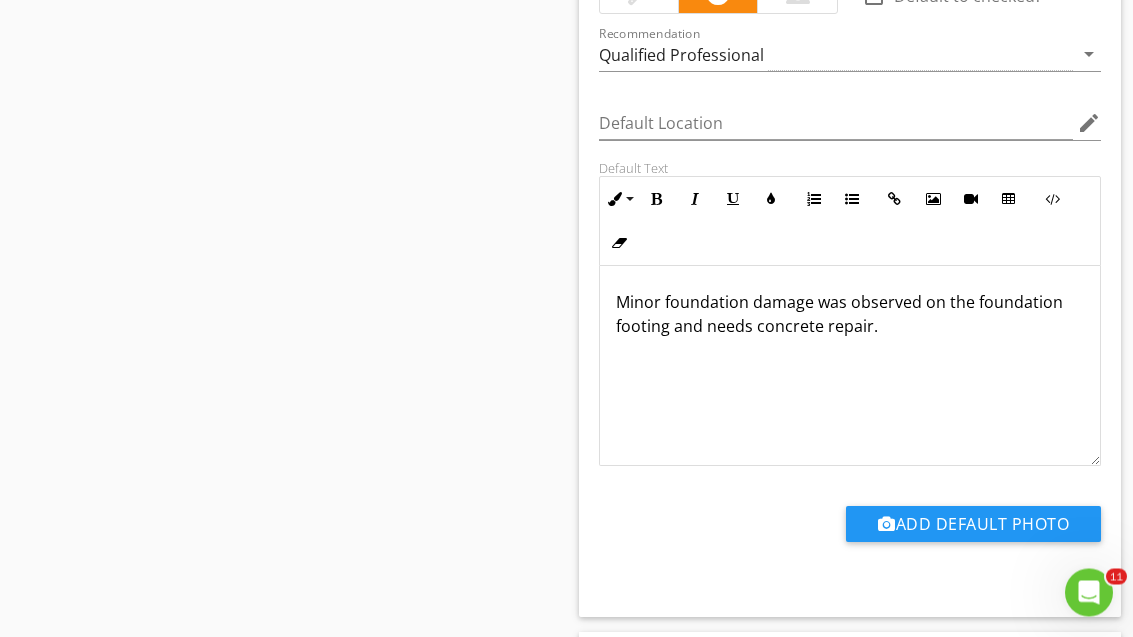 click on "Minor foundation damage was observed on the foundation footing and needs concrete repair." at bounding box center (850, 315) 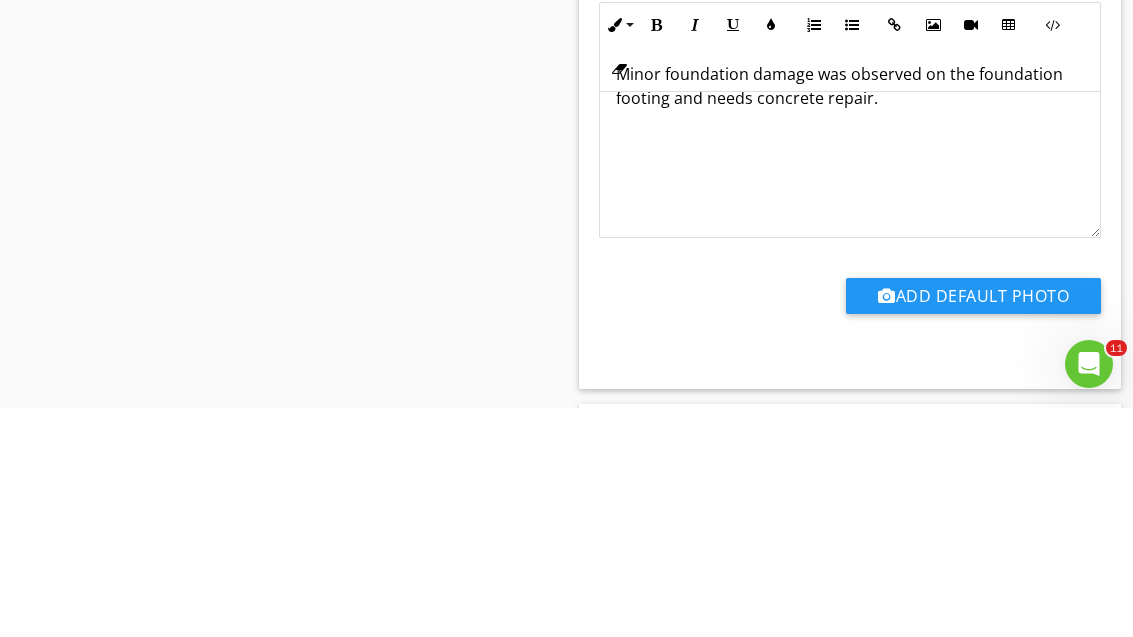 type 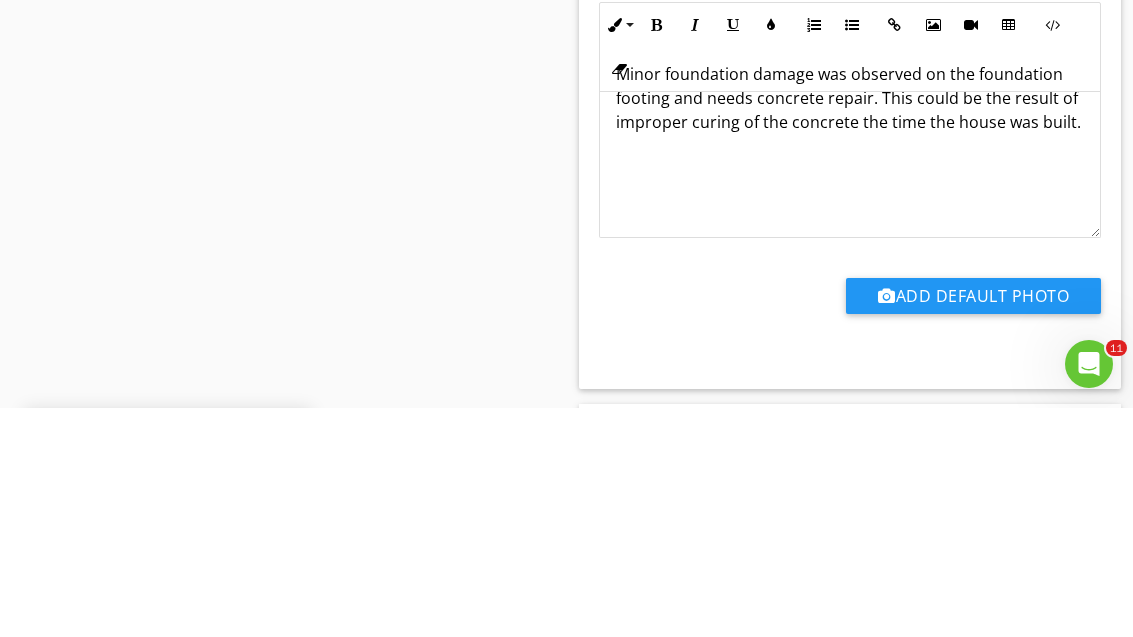 click on "Sections
Information           I. Structural Systems           II. Electrical Systems           III. Heating, Ventilation and Air Conditioning Systems           IV. Plumbing Systems           V. Appliances           VI. Optional Systems
Section
Attachments
Attachment
Items
A. Foundations           B. Grading and Drainage           C. Roof Covering Materials           D. Roof Structures and Attics           E. Walls (Interior and Exterior)           F. Ceilings and Floors           G. Doors (Interior and Exterior)           H. Windows           I. Stairways (Interior and Exterior)           J. Fireplaces and Chimneys           K. Porches, Balconies, Decks, and Carports           L. Other
Item
Comments
New
Informational
Type of Foundation(s)" at bounding box center (566, -56) 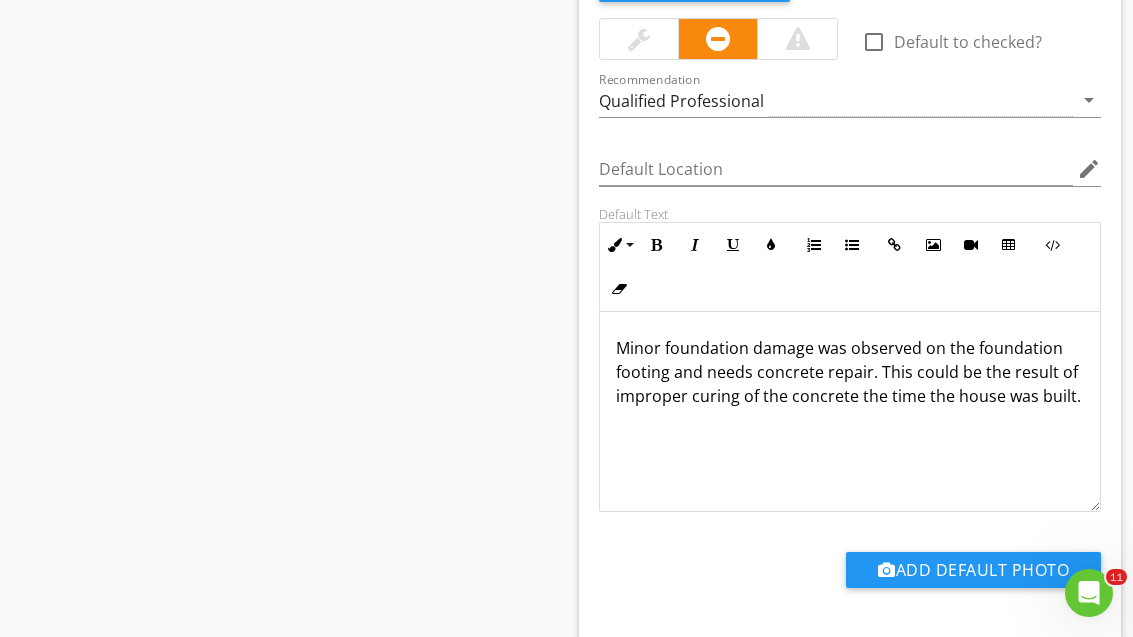 scroll, scrollTop: 2019, scrollLeft: 0, axis: vertical 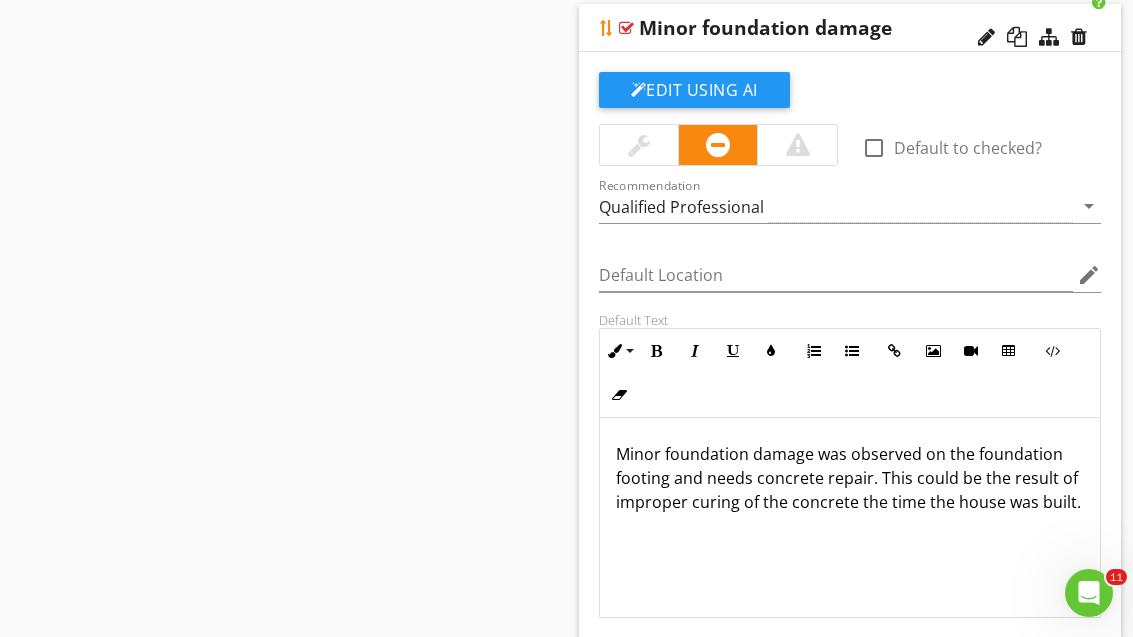 click at bounding box center (626, 28) 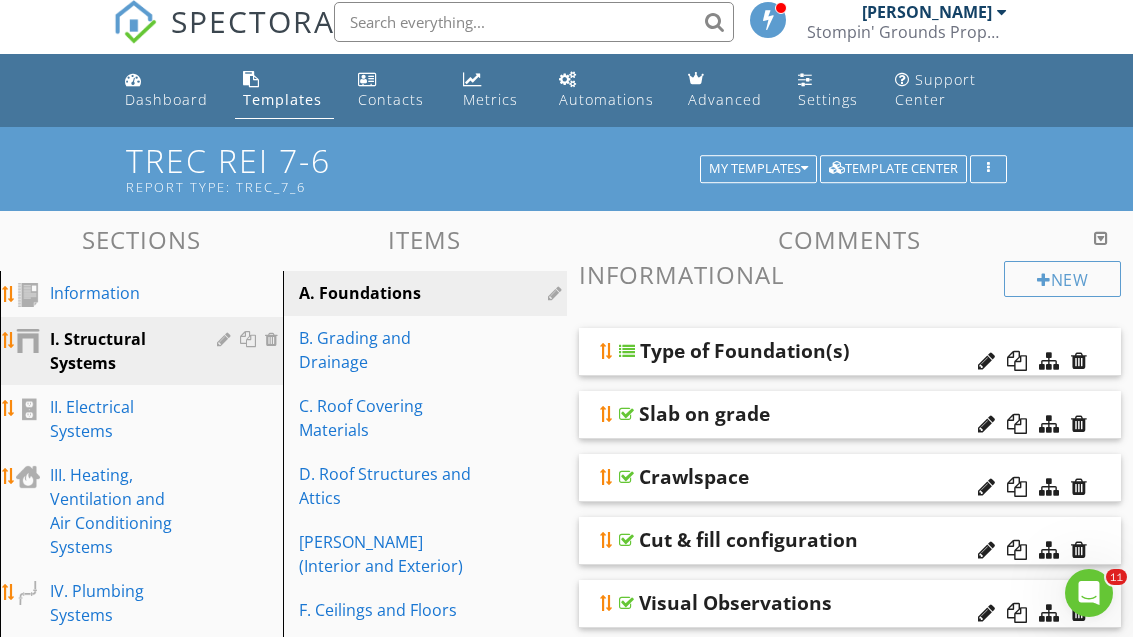 scroll, scrollTop: 0, scrollLeft: 0, axis: both 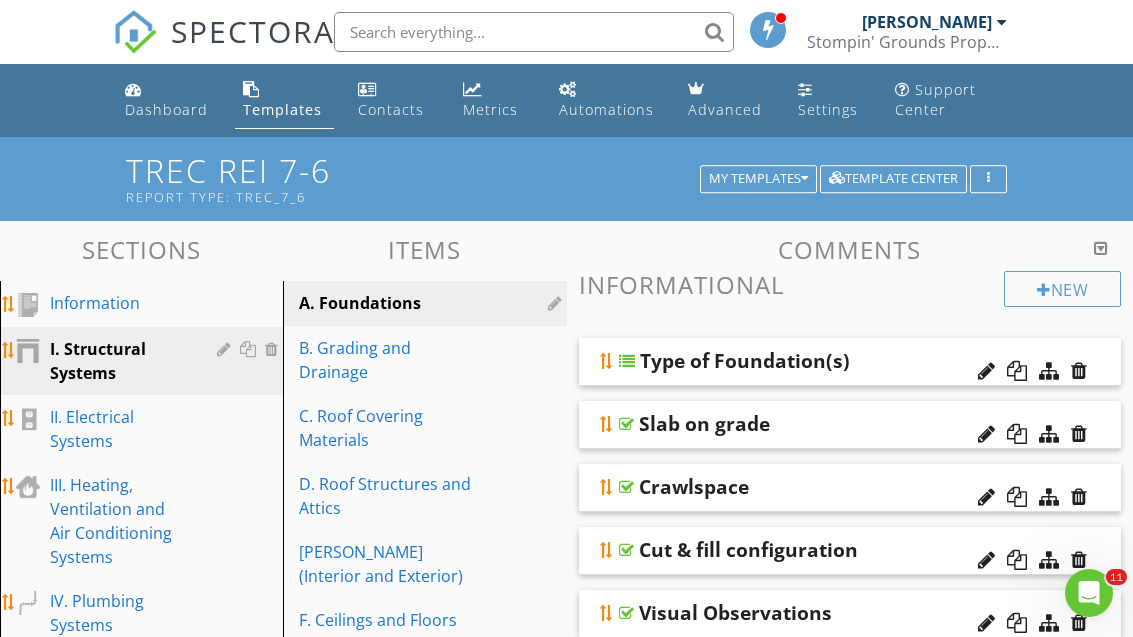 click on "Dashboard" at bounding box center (168, 100) 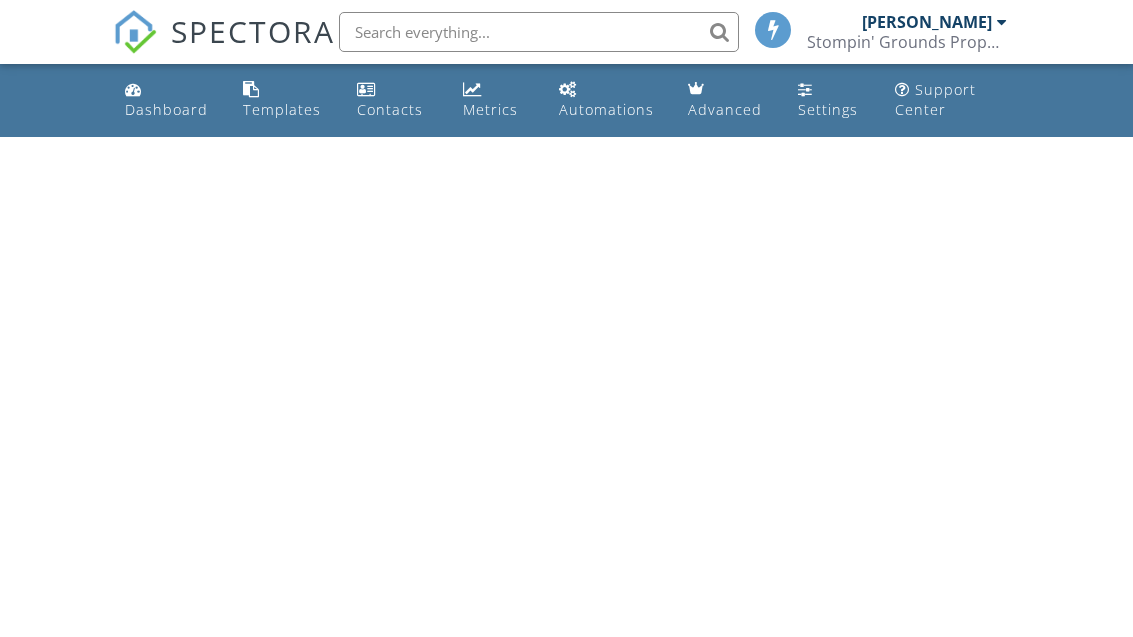 scroll, scrollTop: 0, scrollLeft: 0, axis: both 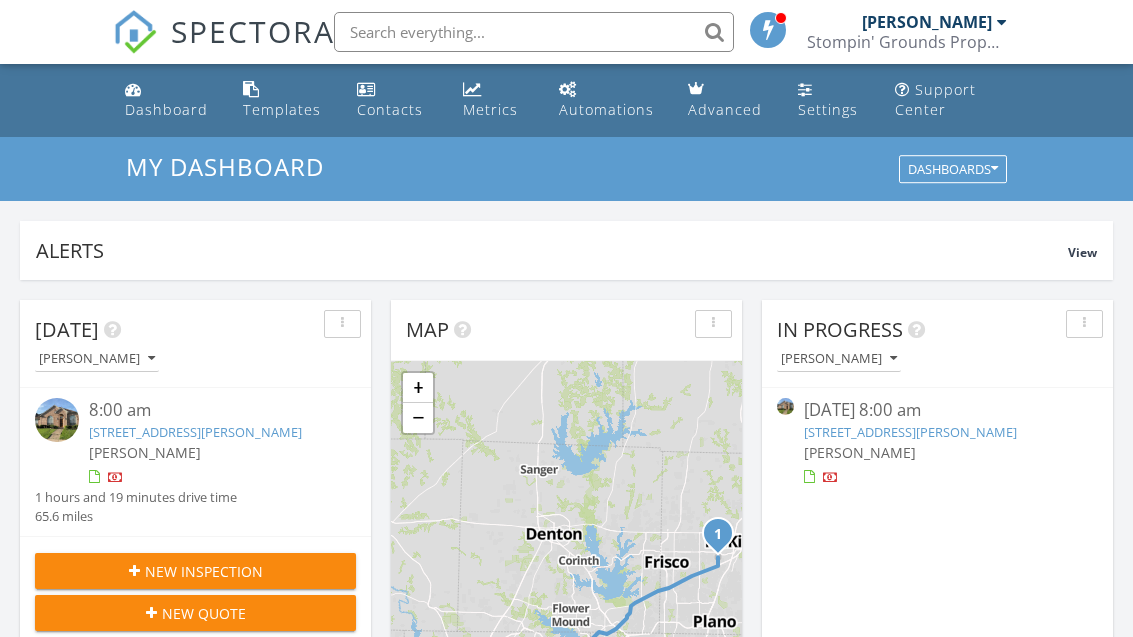 click on "Dashboard" at bounding box center (166, 109) 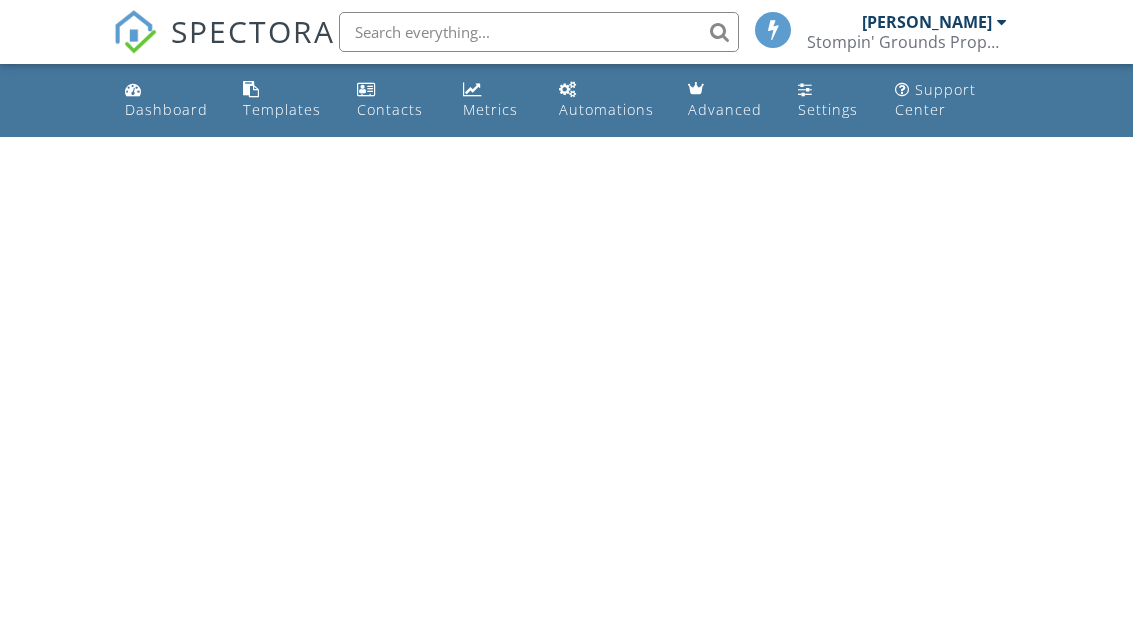 scroll, scrollTop: 0, scrollLeft: 0, axis: both 